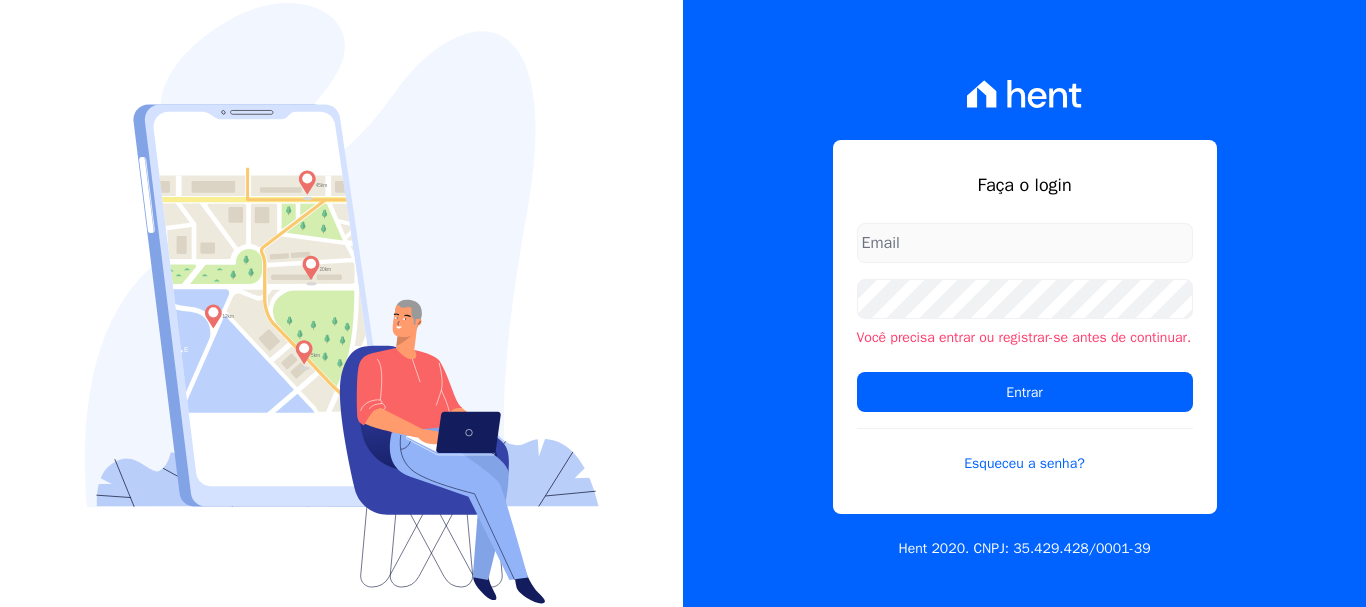 scroll, scrollTop: 0, scrollLeft: 0, axis: both 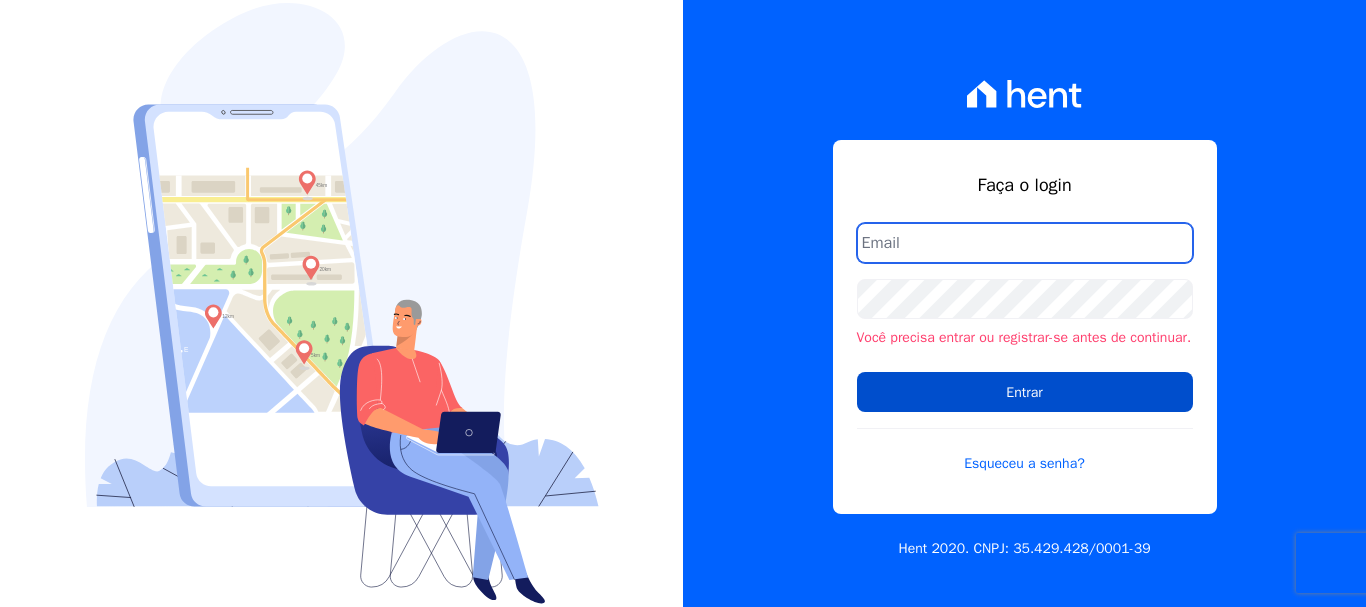 type on "[USERNAME]@[DOMAIN].com.br" 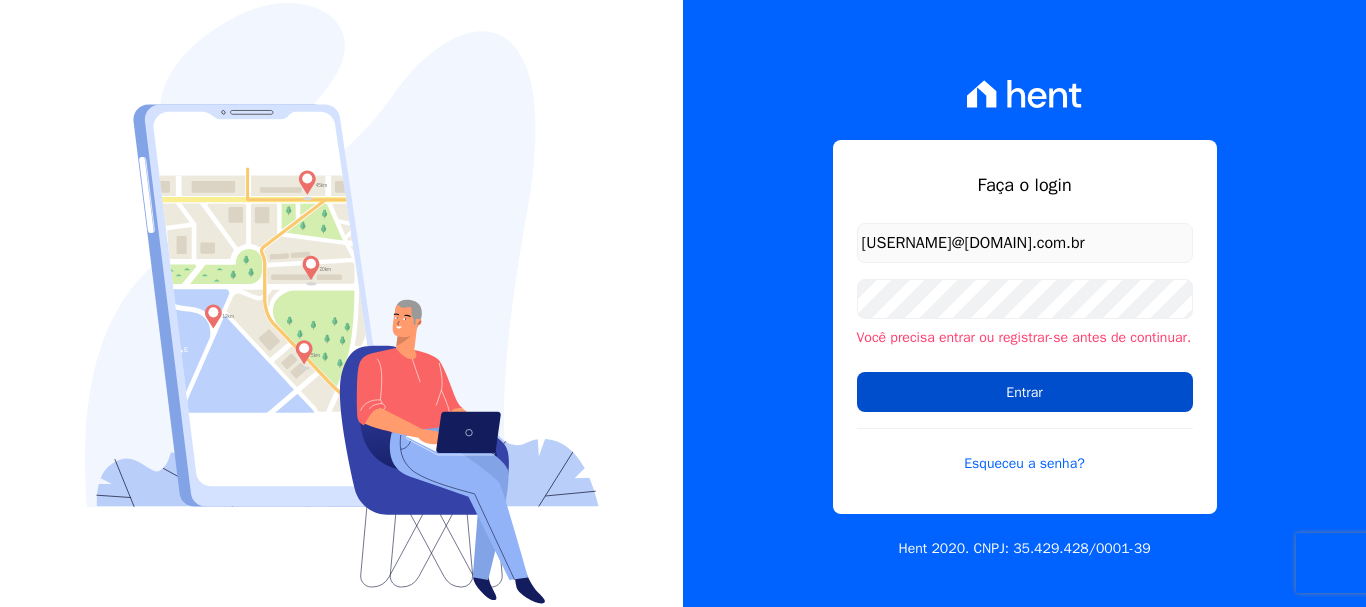 click on "Entrar" at bounding box center [1025, 392] 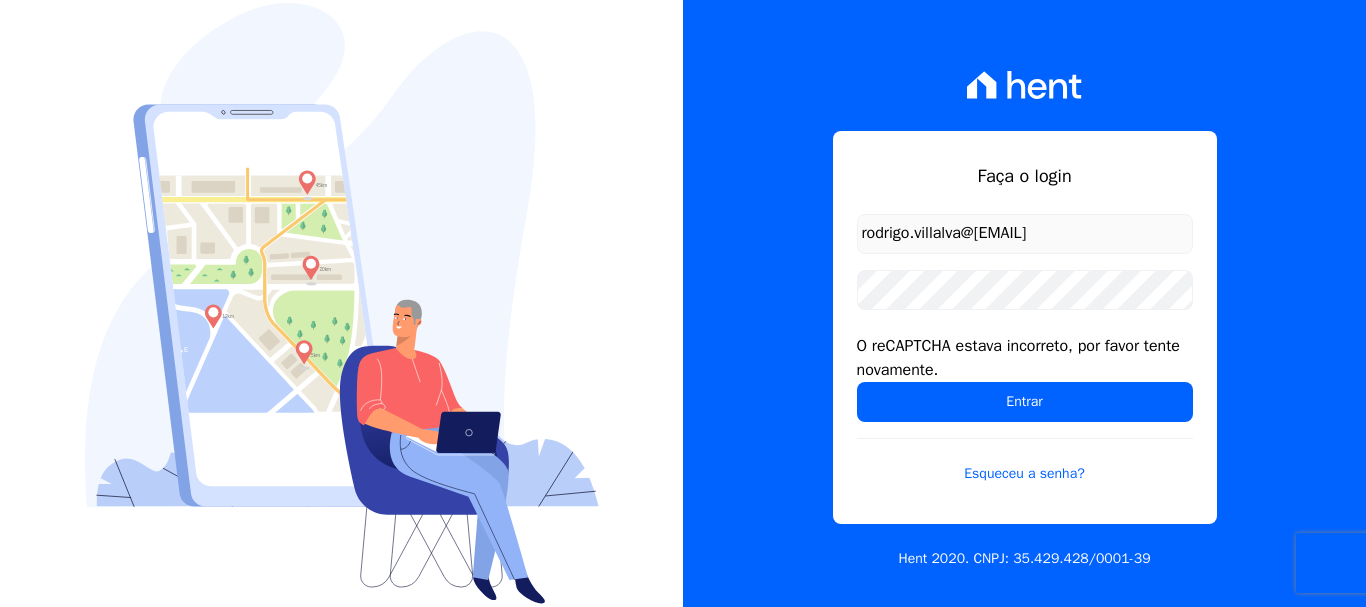 scroll, scrollTop: 0, scrollLeft: 0, axis: both 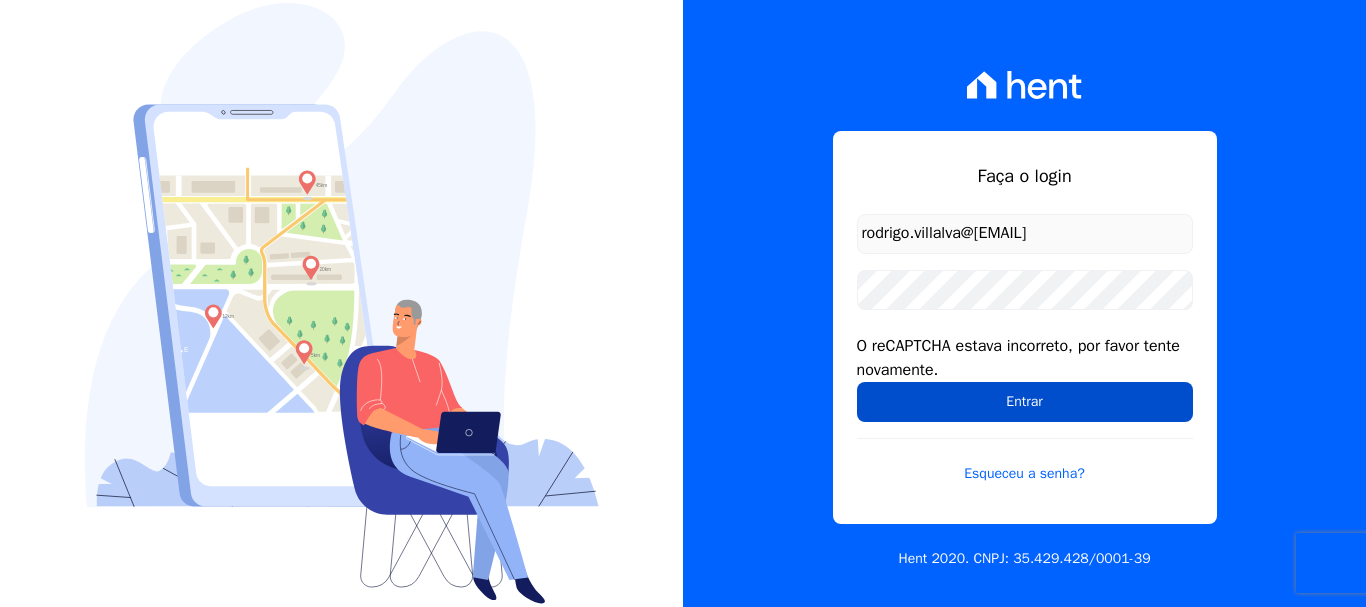 click on "Entrar" at bounding box center [1025, 402] 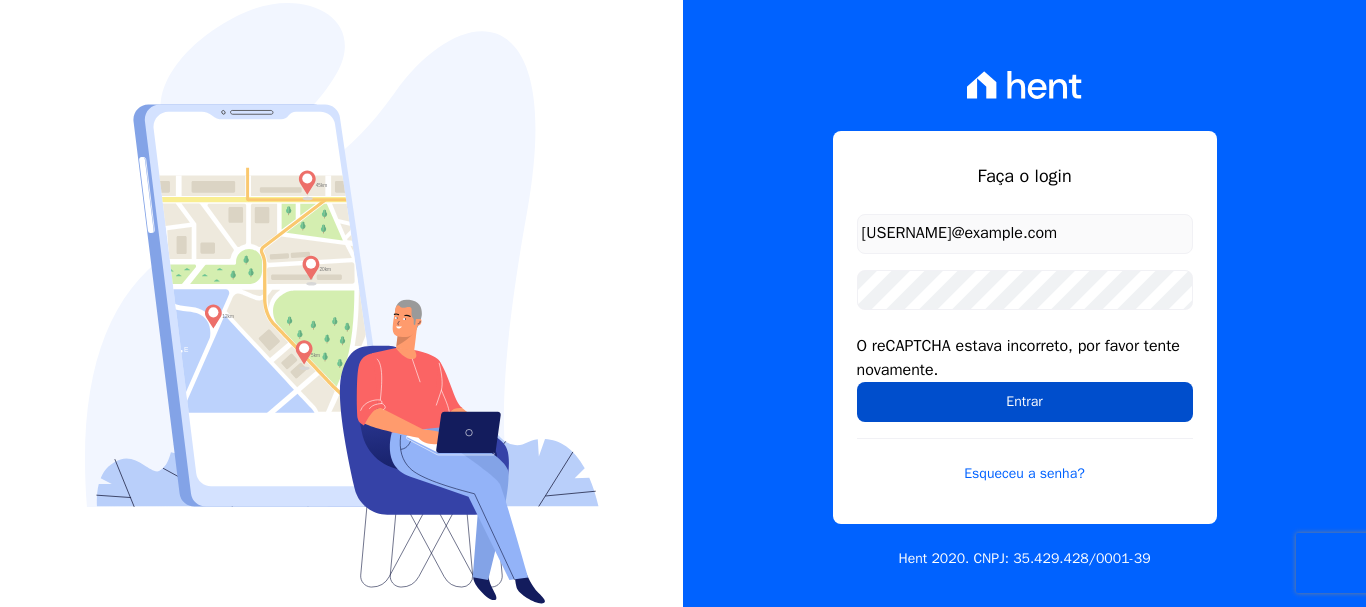 scroll, scrollTop: 0, scrollLeft: 0, axis: both 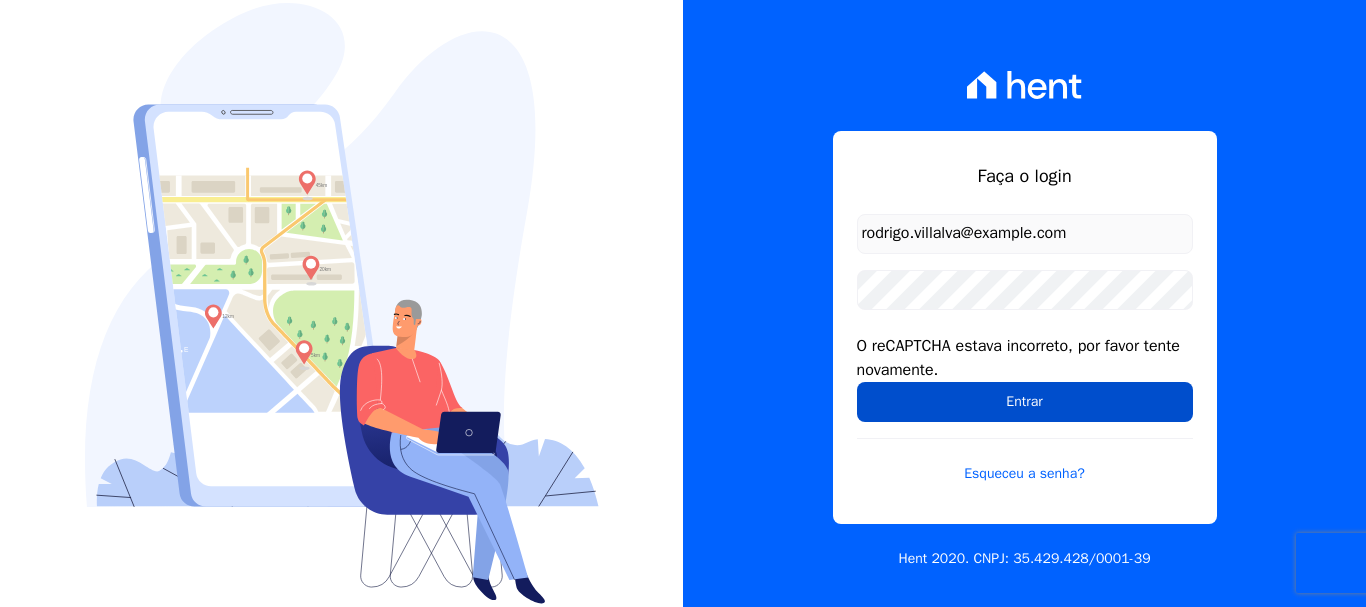 click on "Entrar" at bounding box center [1025, 402] 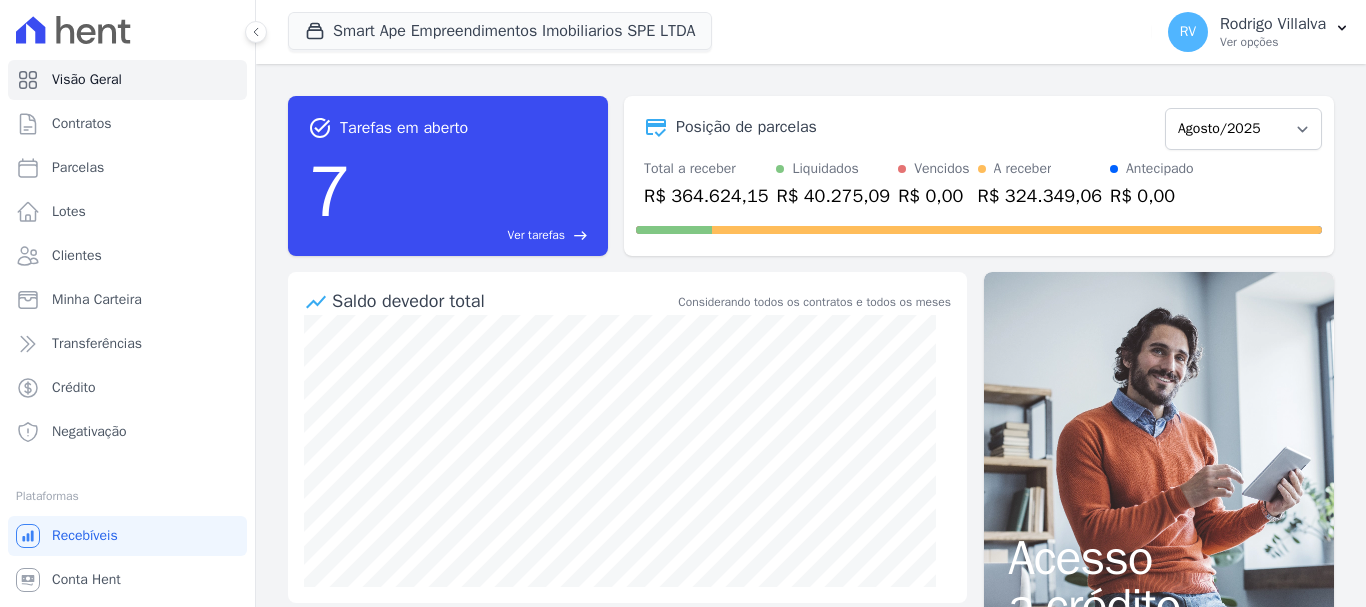 scroll, scrollTop: 0, scrollLeft: 0, axis: both 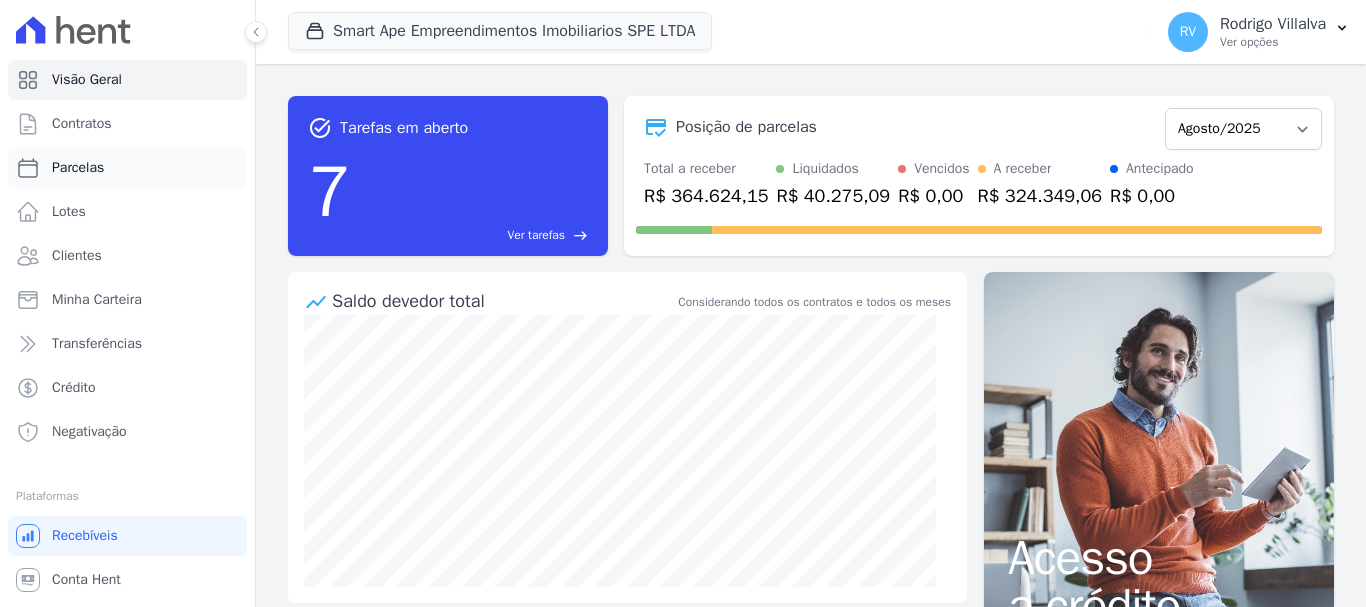 click on "Parcelas" at bounding box center [78, 168] 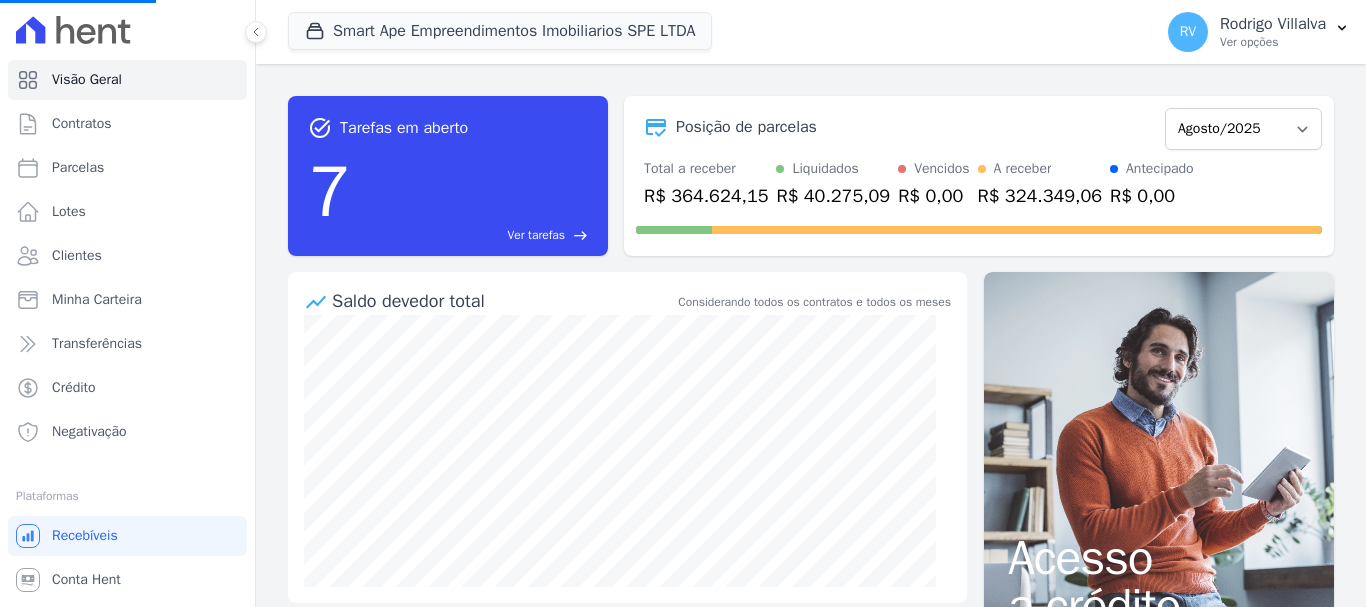 select 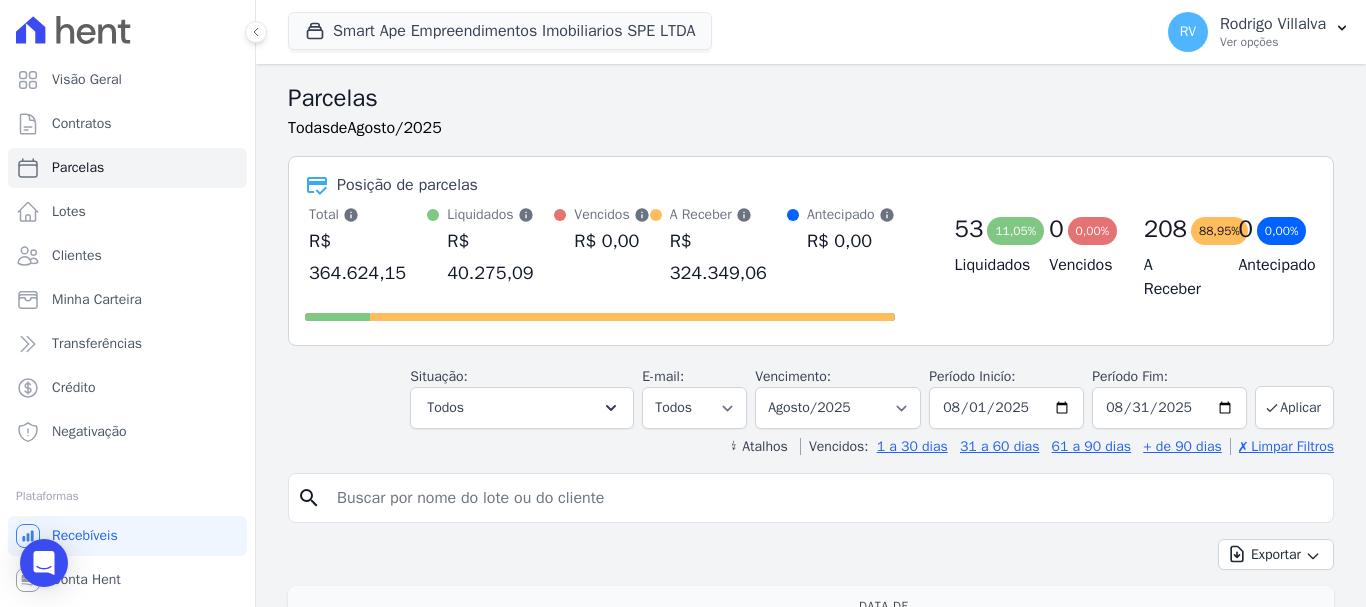 scroll, scrollTop: 200, scrollLeft: 0, axis: vertical 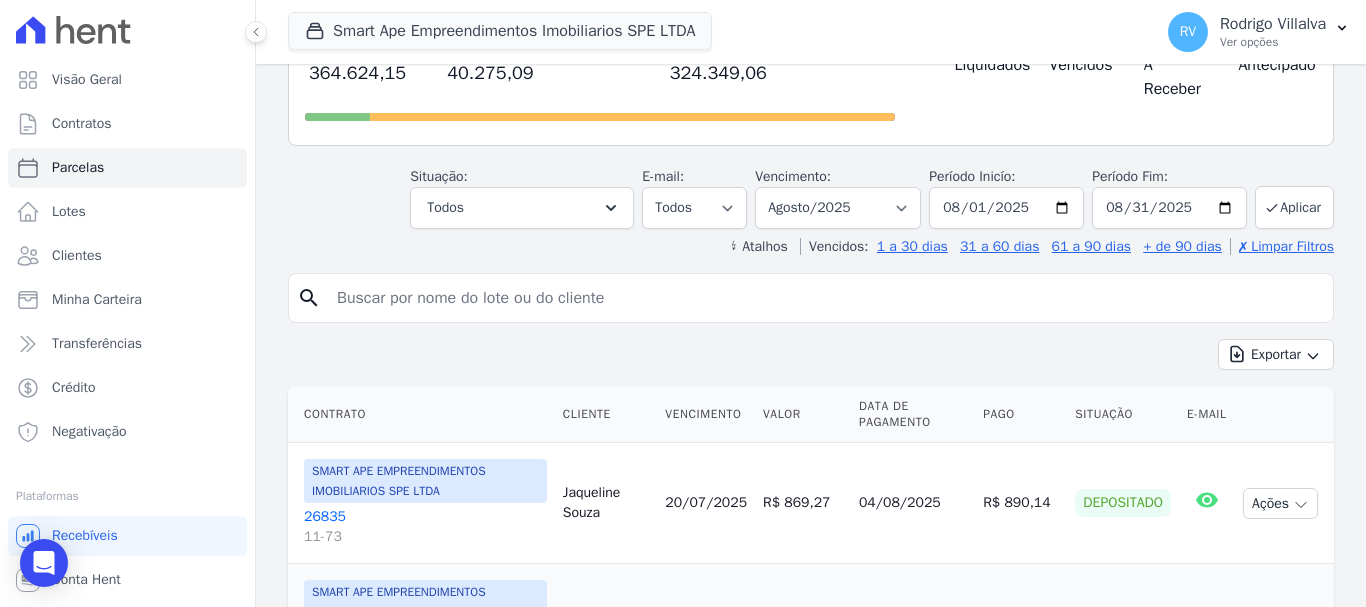 click at bounding box center [825, 298] 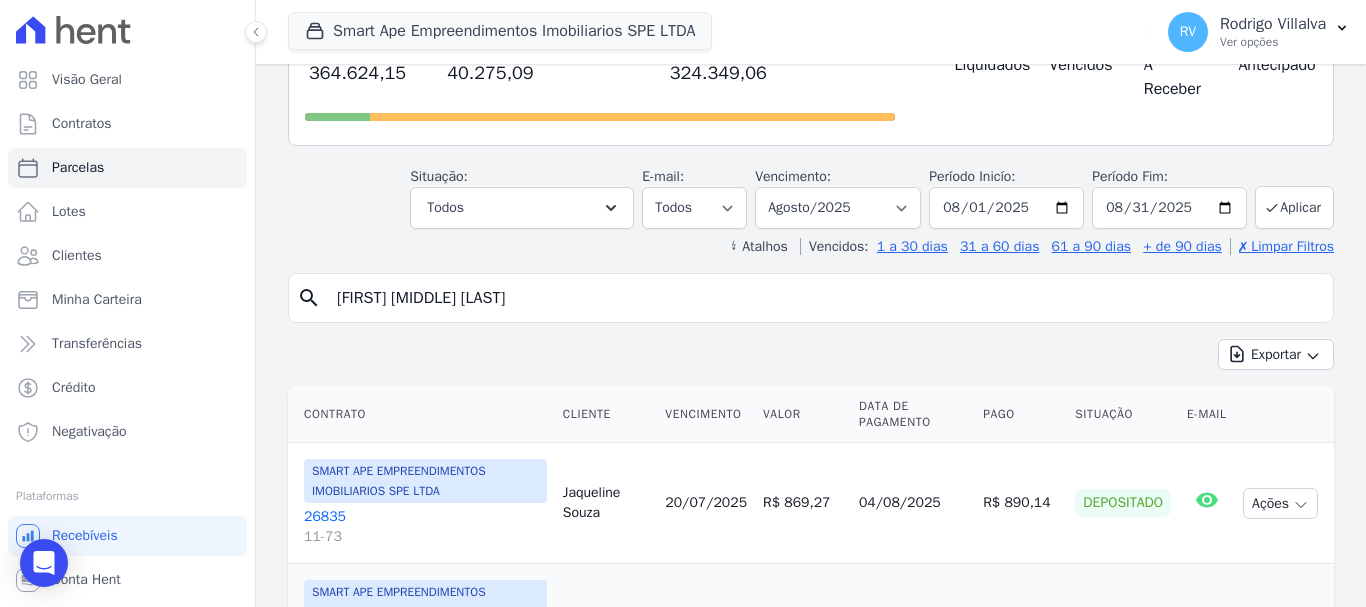 type on "[FIRST] [MIDDLE] [LAST]" 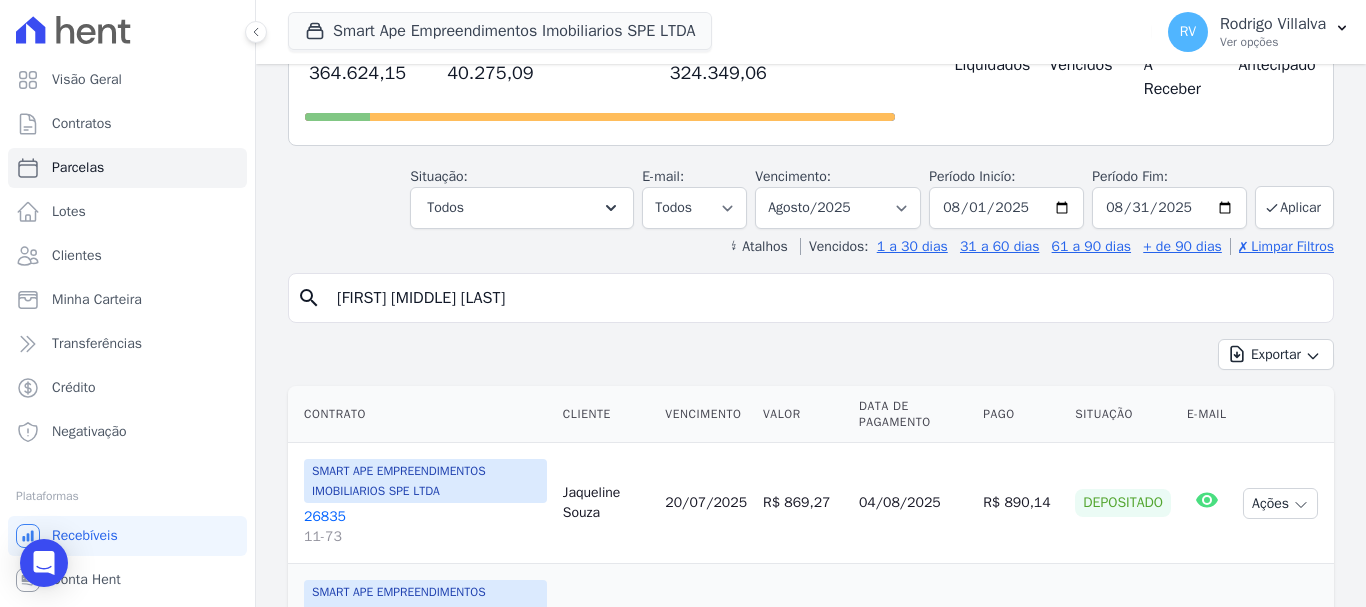 select 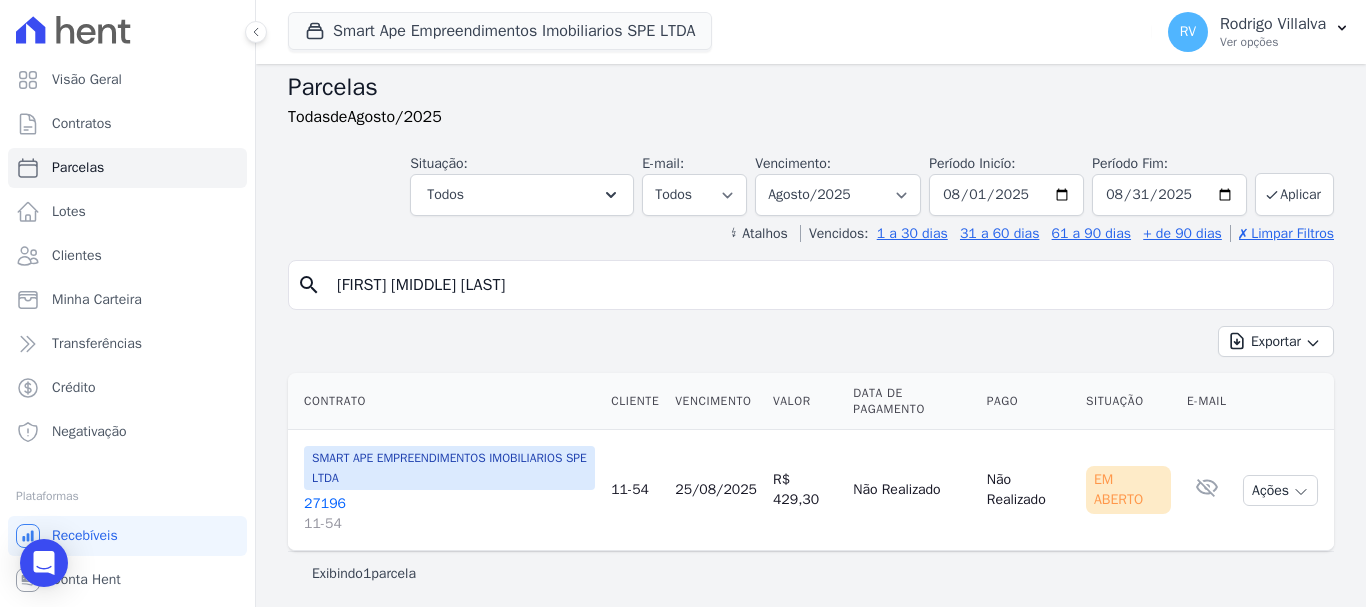 scroll, scrollTop: 16, scrollLeft: 0, axis: vertical 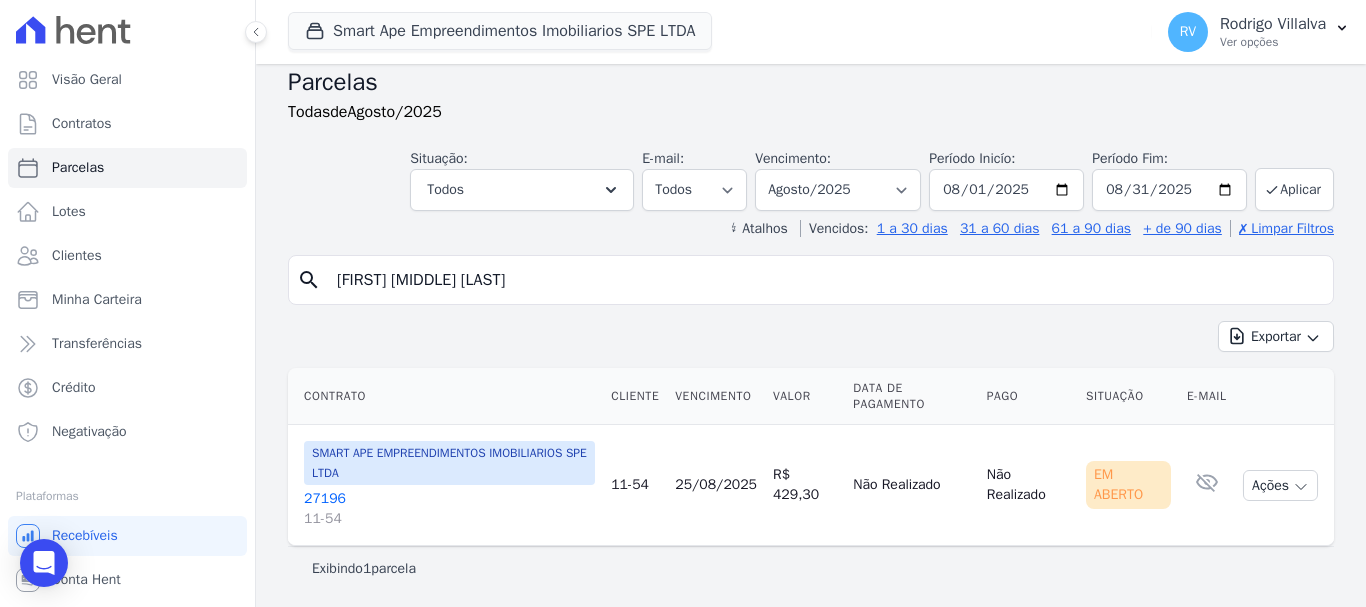 click on "[NUMBER]
11-54" at bounding box center (449, 509) 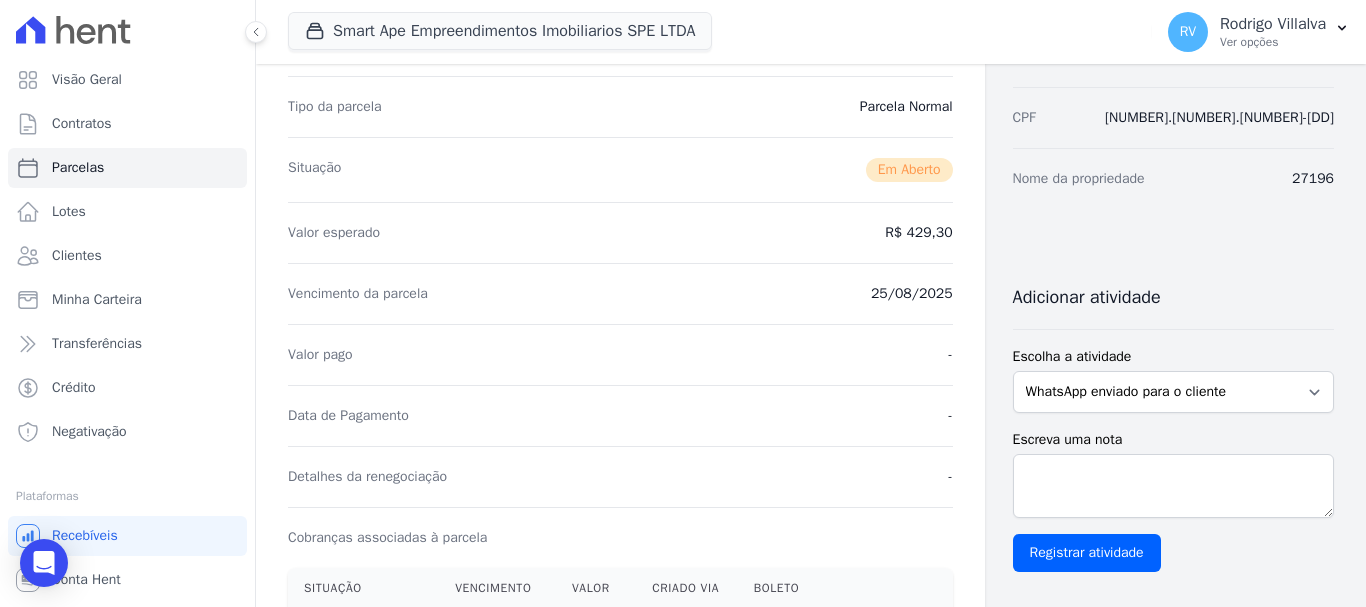 scroll, scrollTop: 0, scrollLeft: 0, axis: both 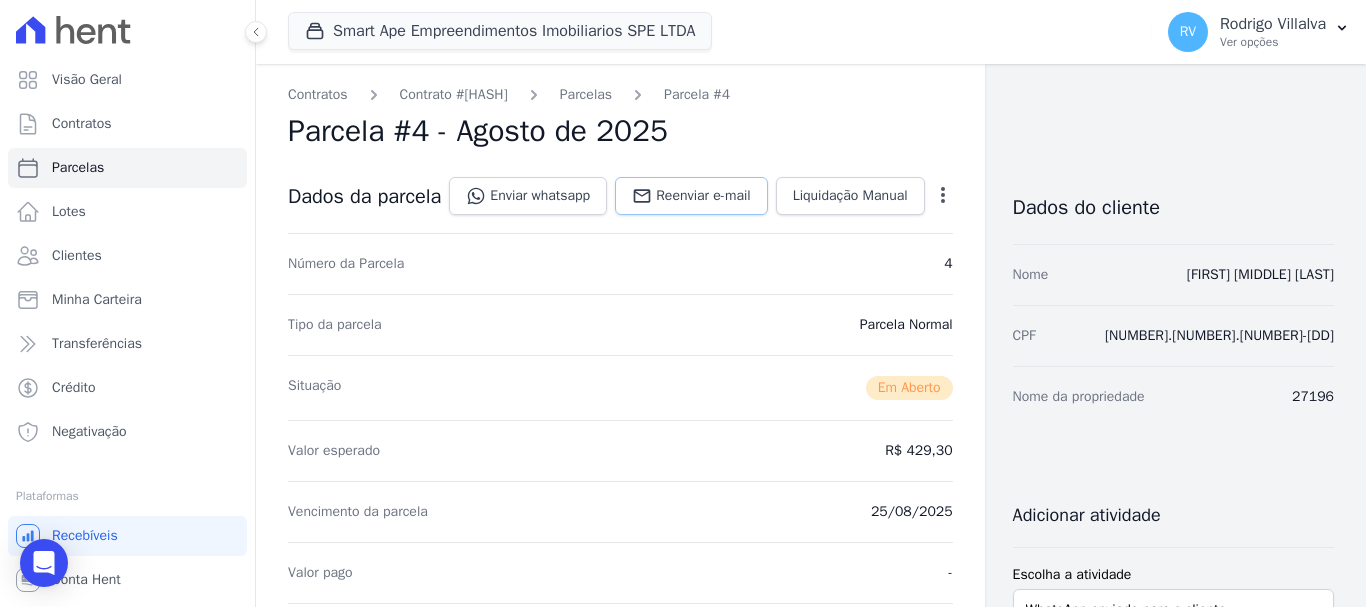 click on "Reenviar e-mail" at bounding box center (703, 196) 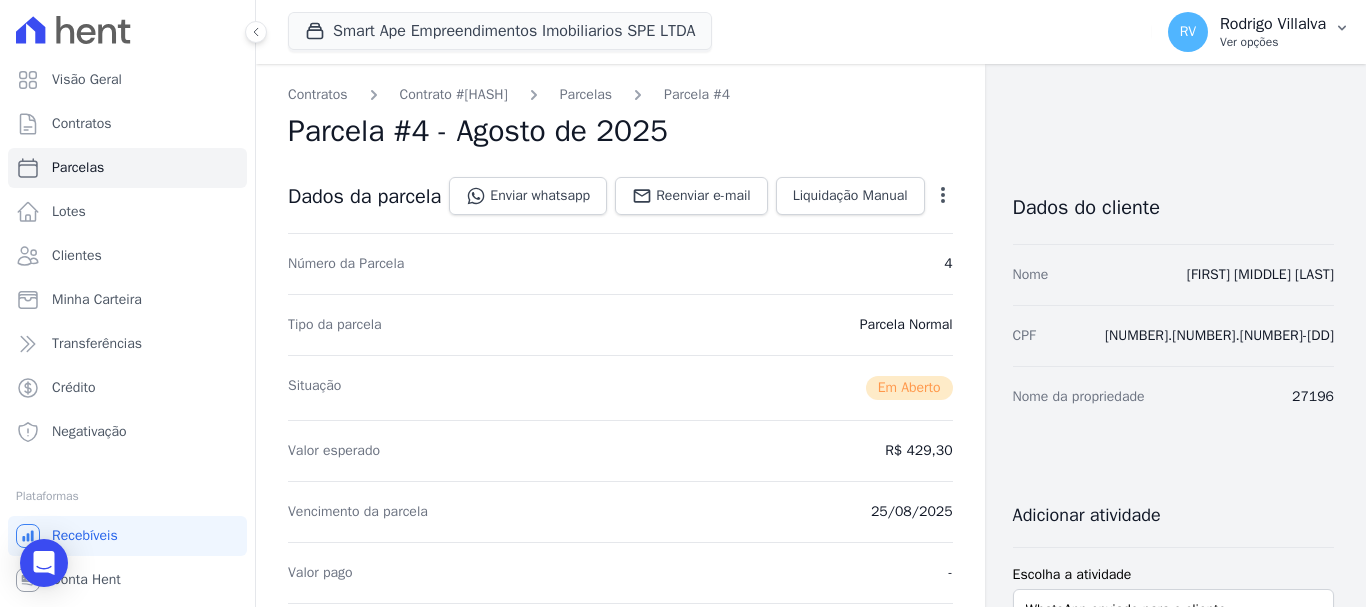 click on "Ver opções" at bounding box center [1273, 42] 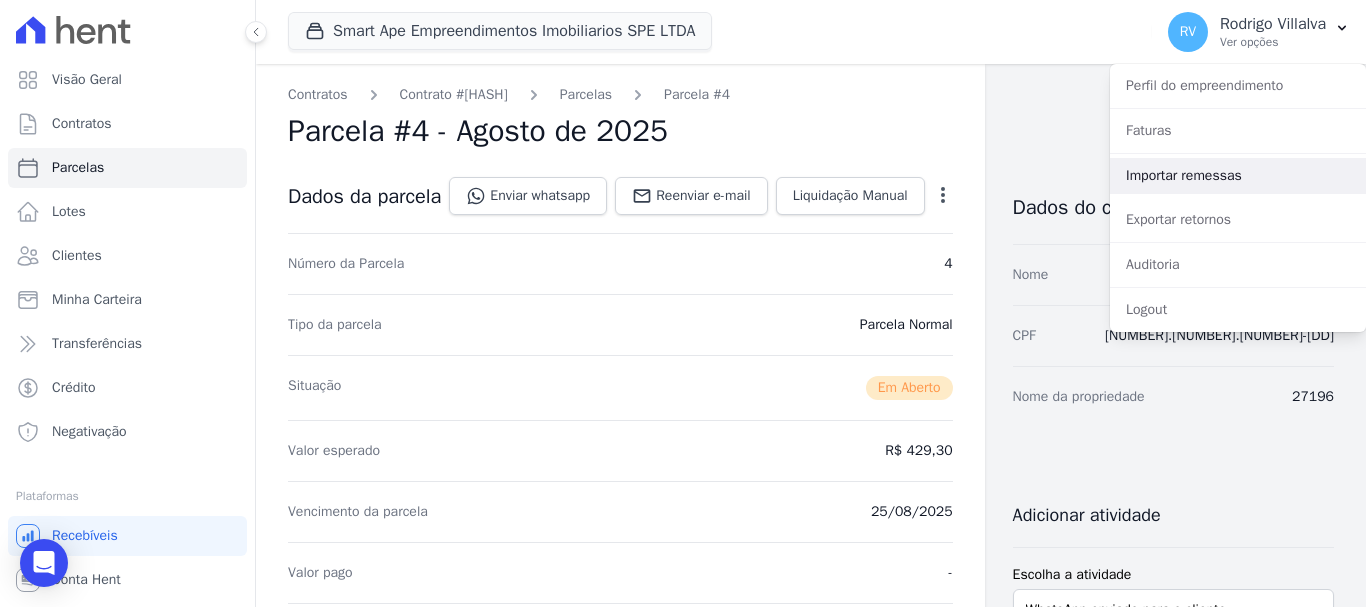 click on "Importar remessas" at bounding box center (1238, 176) 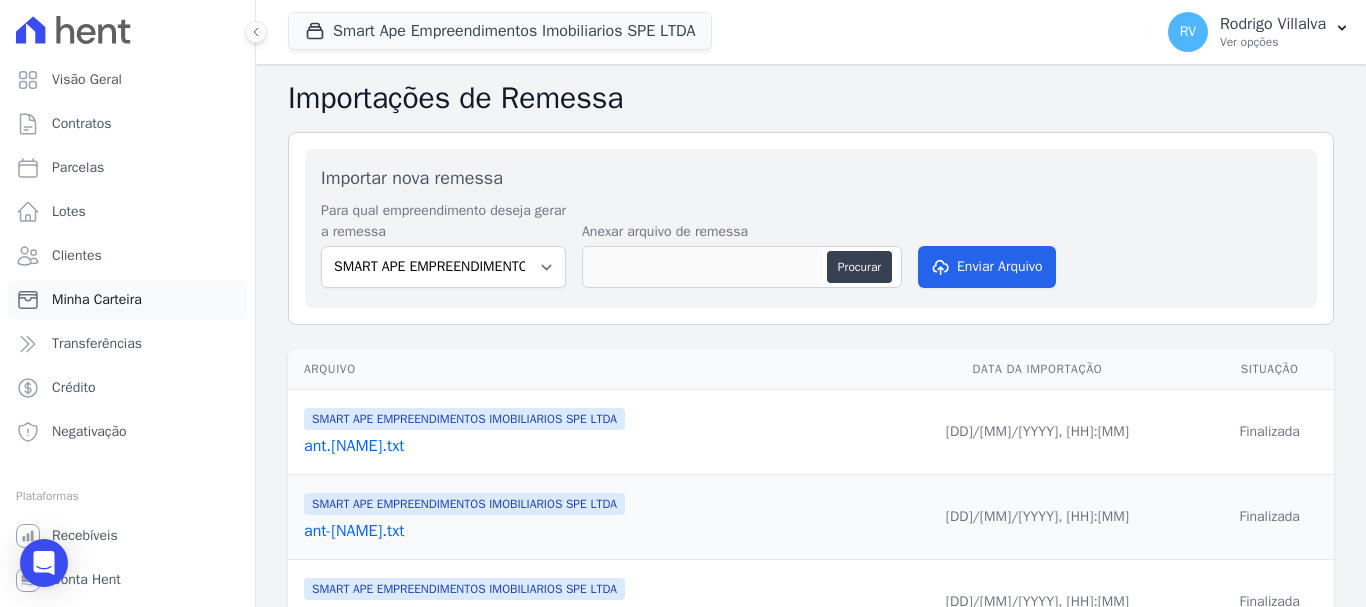 scroll, scrollTop: 37, scrollLeft: 0, axis: vertical 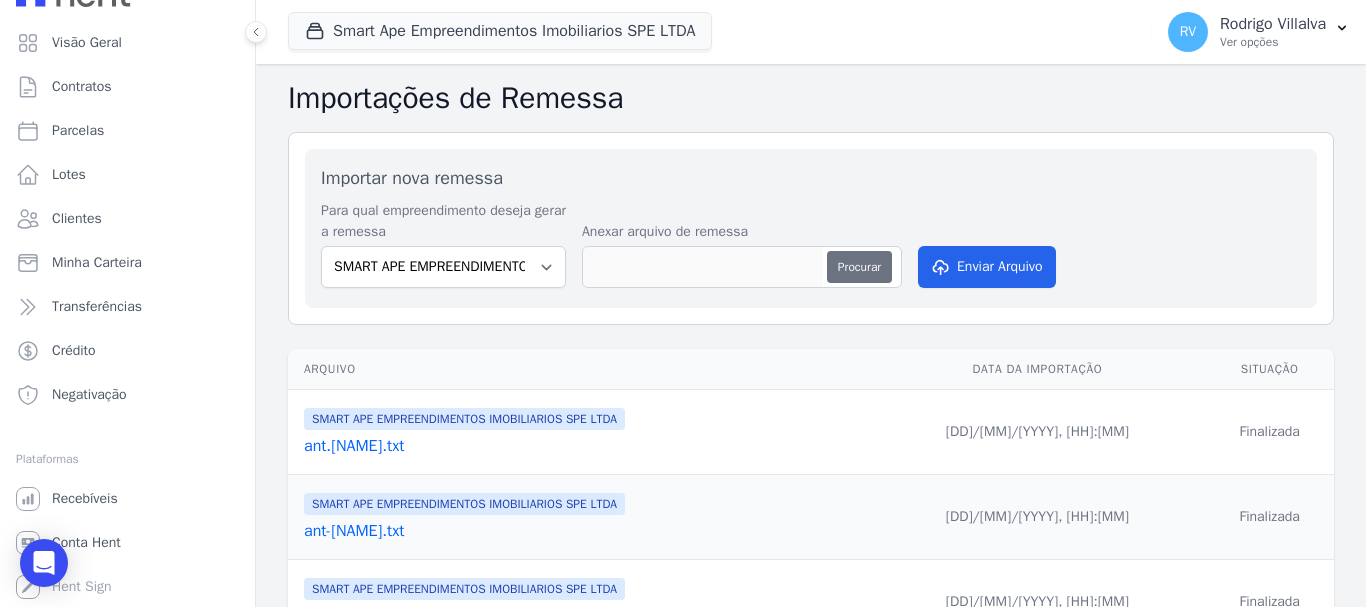 click on "Procurar" at bounding box center (859, 267) 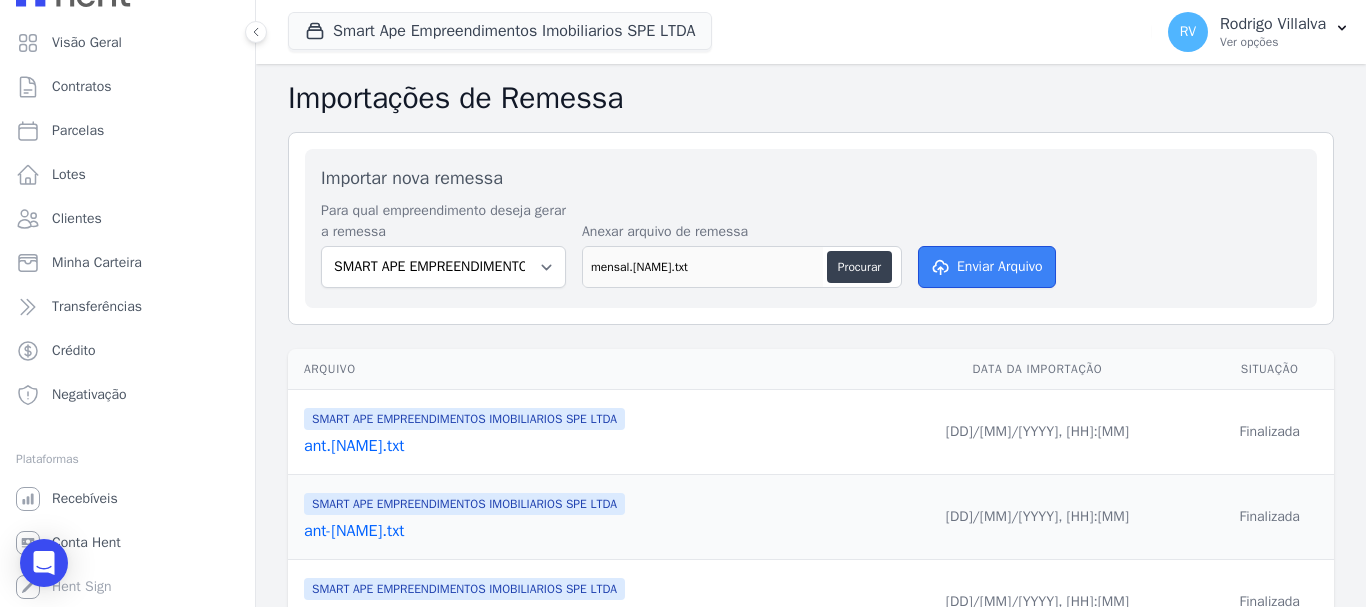 click on "Enviar Arquivo" at bounding box center (987, 267) 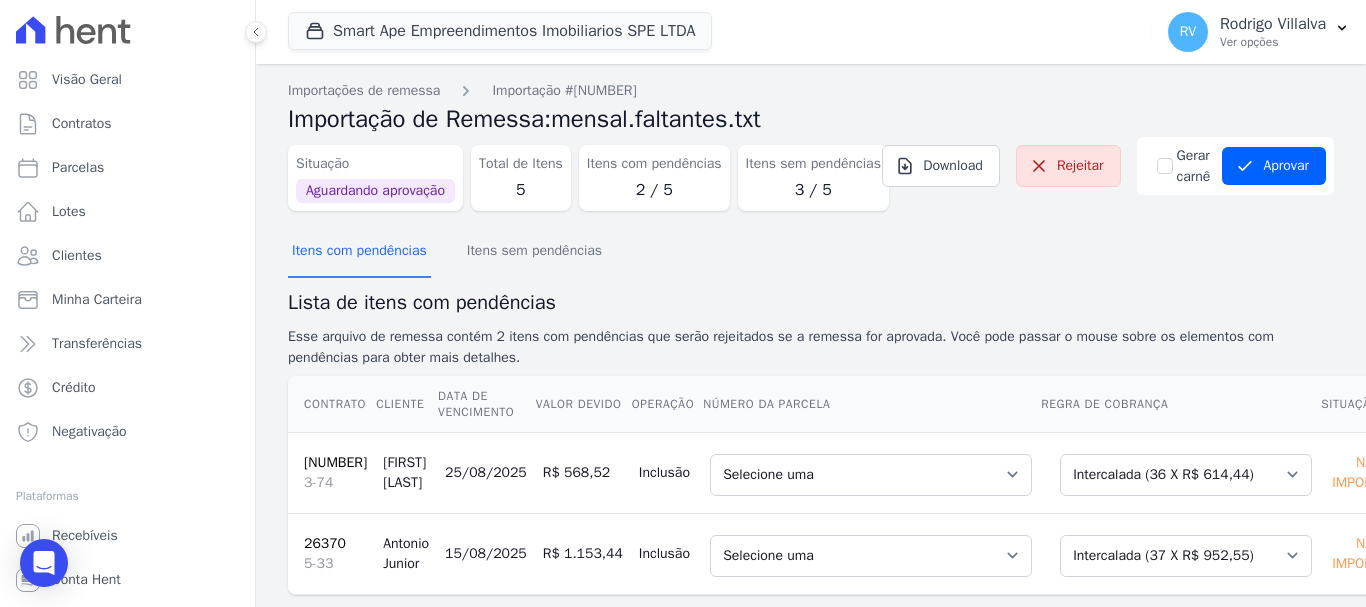 scroll, scrollTop: 0, scrollLeft: 0, axis: both 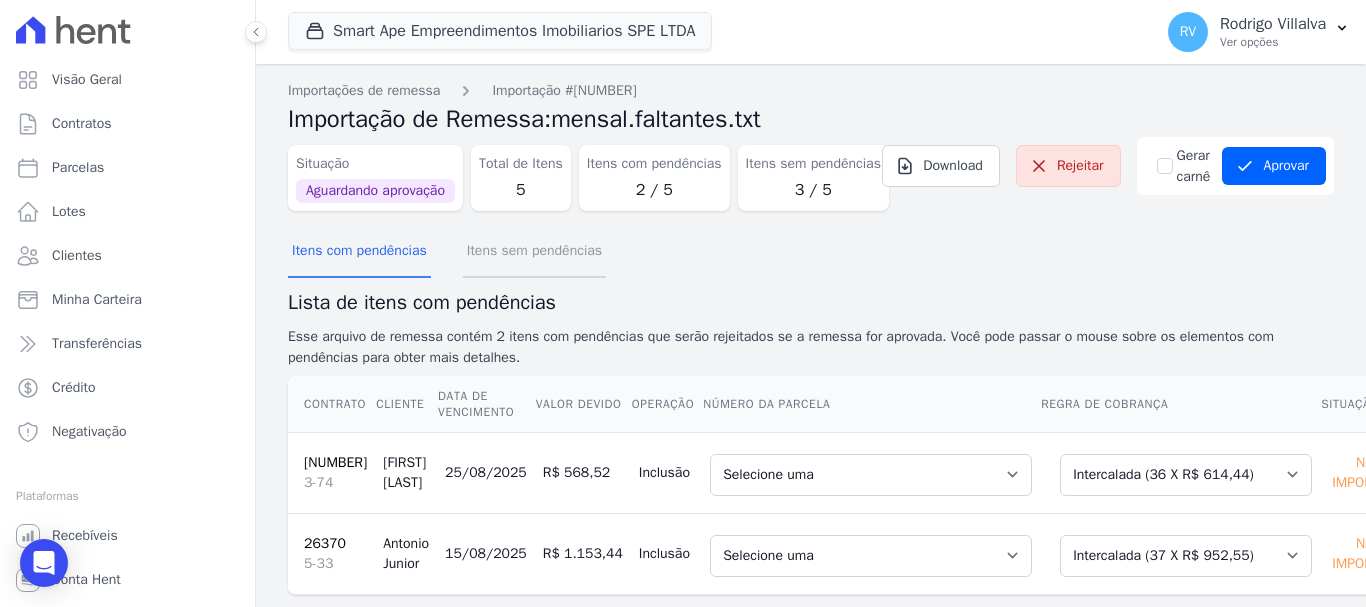 click on "Itens sem pendências" at bounding box center [534, 252] 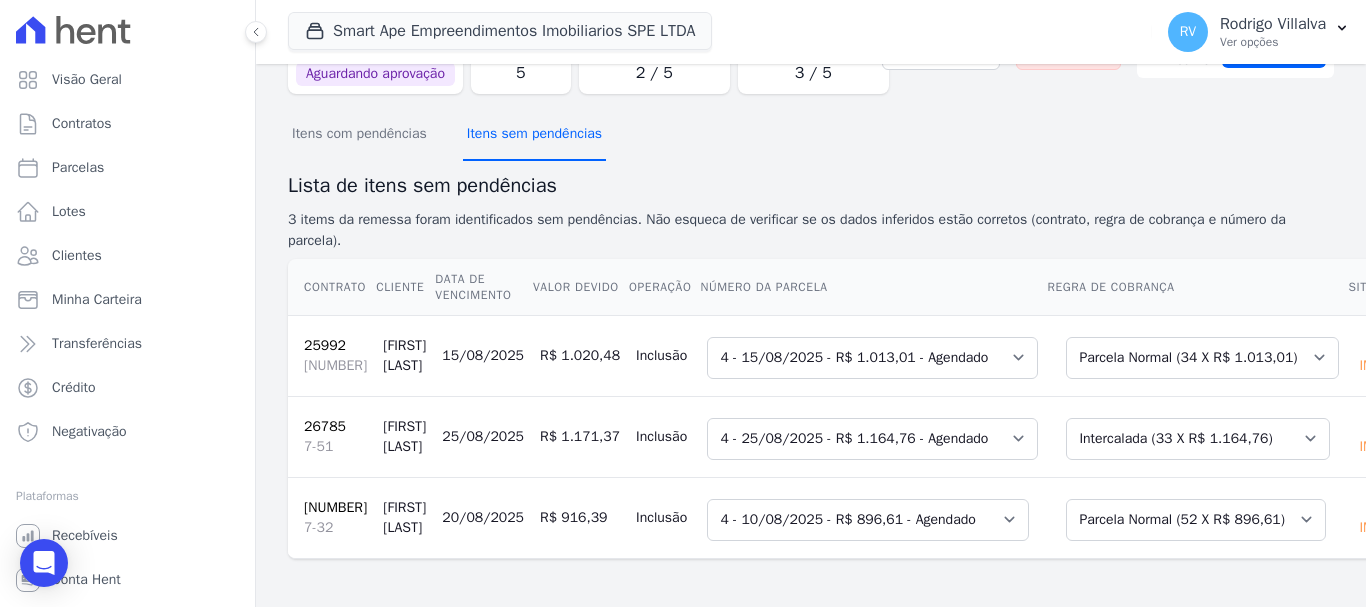 scroll, scrollTop: 205, scrollLeft: 0, axis: vertical 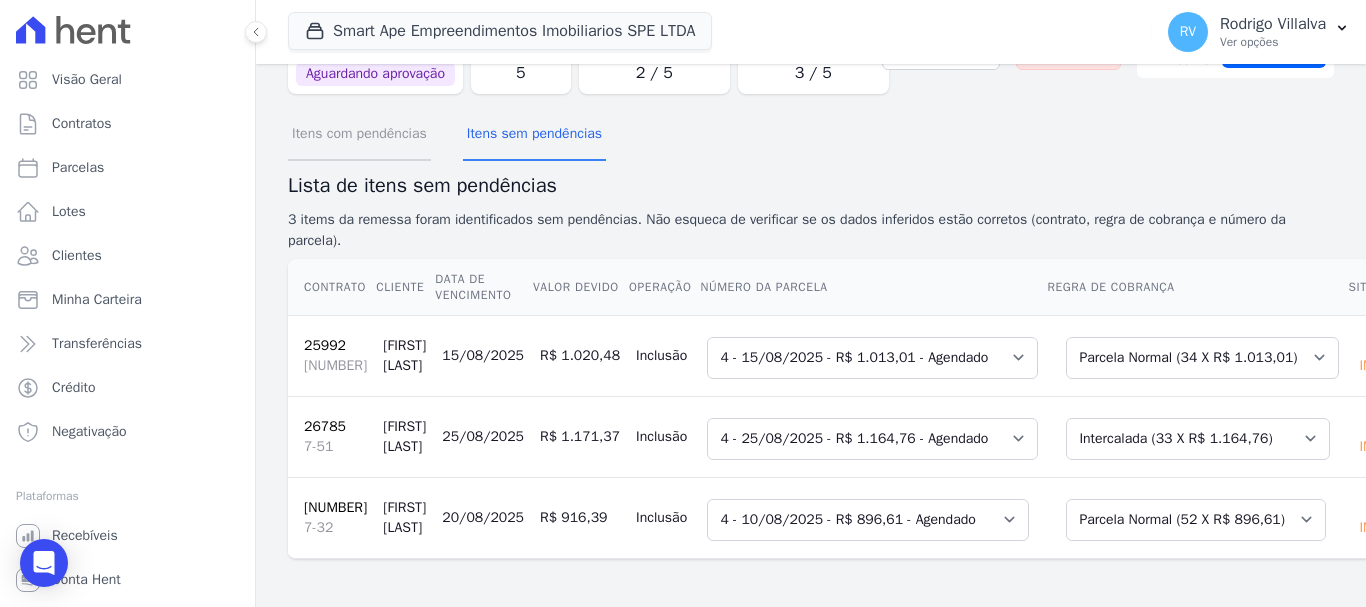 click on "Itens com pendências" at bounding box center [359, 135] 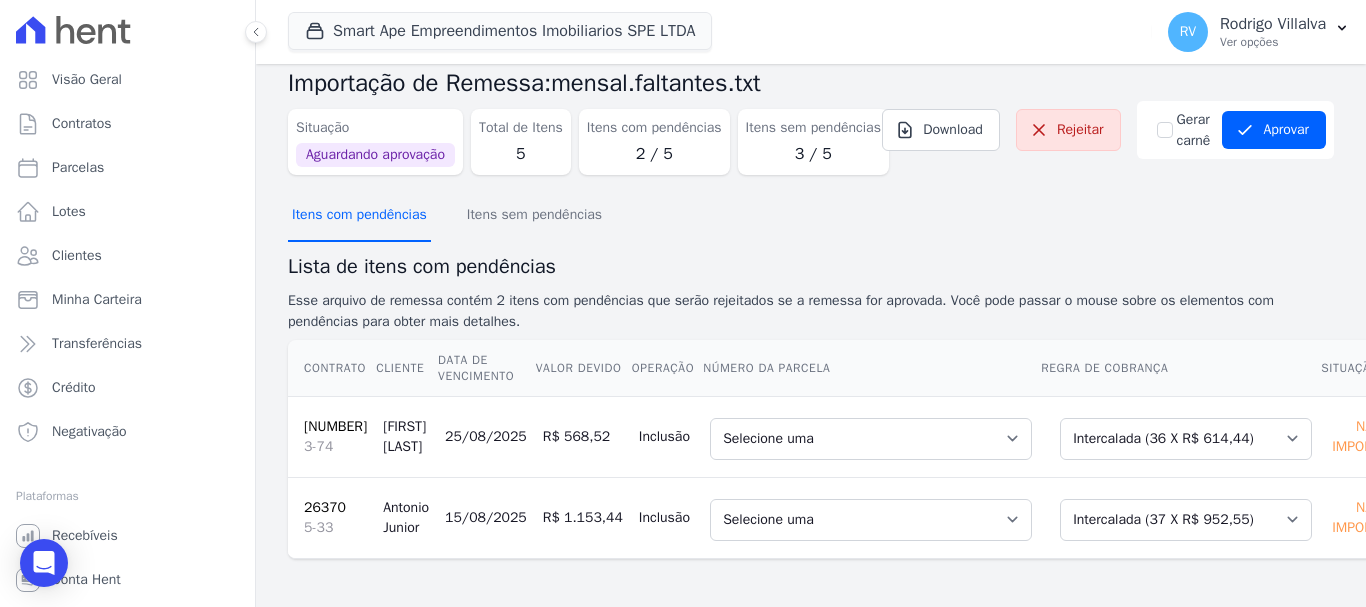 scroll, scrollTop: 124, scrollLeft: 0, axis: vertical 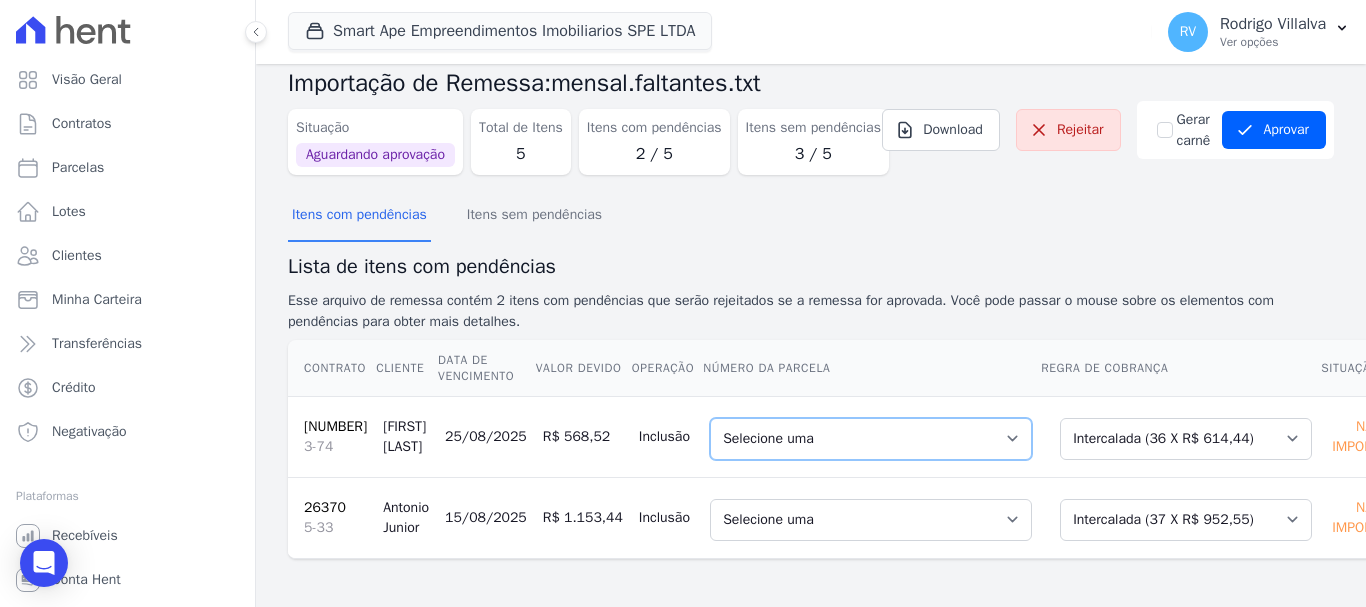 click on "Selecione uma
[NUMBER] - [DATE] - R$ [PRICE] - Em Aberto
[NUMBER] - [DATE] - R$ [PRICE] - Agendado
[NUMBER] - [DATE] - R$ [PRICE] - Agendado
[NUMBER] - [DATE] - R$ [PRICE] - Agendado
[NUMBER] - [DATE] - R$ [PRICE] - Agendado
[NUMBER] - [DATE] - R$ [PRICE] - Agendado
[NUMBER] - [DATE] - R$ [PRICE] - Agendado
[NUMBER] - [DATE] - R$ [PRICE] - Agendado
[NUMBER] - [DATE] - R$ [PRICE] - Agendado
[NUMBER] - [DATE] - R$ [PRICE] - Agendado
[NUMBER] - [DATE] - R$ [PRICE] - Agendado
[NUMBER] - [DATE] - R$ [PRICE] - Agendado
[NUMBER] - [DATE] - R$ [PRICE] - Agendado
[NUMBER] - [DATE] - R$ [PRICE] - Agendado
[NUMBER] - [DATE] - R$ [PRICE] - Agendado
[NUMBER] - [DATE] - R$ [PRICE] - Agendado
[NUMBER] - [DATE] - R$ [PRICE] - Agendado
[NUMBER] - [DATE] - R$ [PRICE] - Agendado
[NUMBER] - [DATE] - R$ [PRICE] - Agendado
[NUMBER] - [DATE] - R$ [PRICE] - Agendado
[NUMBER] - [DATE] - R$ [PRICE] - Agendado
[NUMBER] - [DATE] - R$ [PRICE] - Agendado
[NUMBER] - [DATE] - R$ [PRICE] - Agendado
[NUMBER] - [DATE] - R$ [PRICE] - Agendado
[NUMBER] - [DATE] - R$ [PRICE] - Agendado" at bounding box center [871, 439] 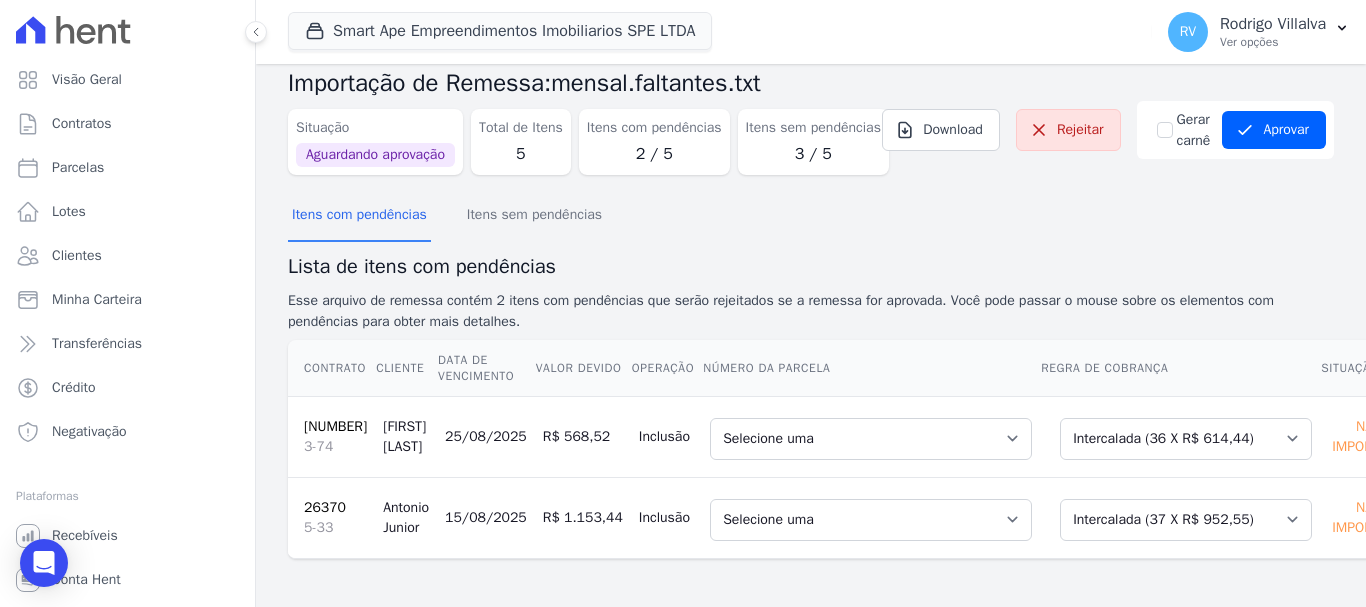 click on "Situação
Aguardando aprovação
Total de Itens
5
Itens com pendências
2 / 5
Itens sem pendências
3 / 5
Download
Rejeitar
Gerar carnê
Aprovar
Aprovar remessa com erros?" at bounding box center [811, 146] 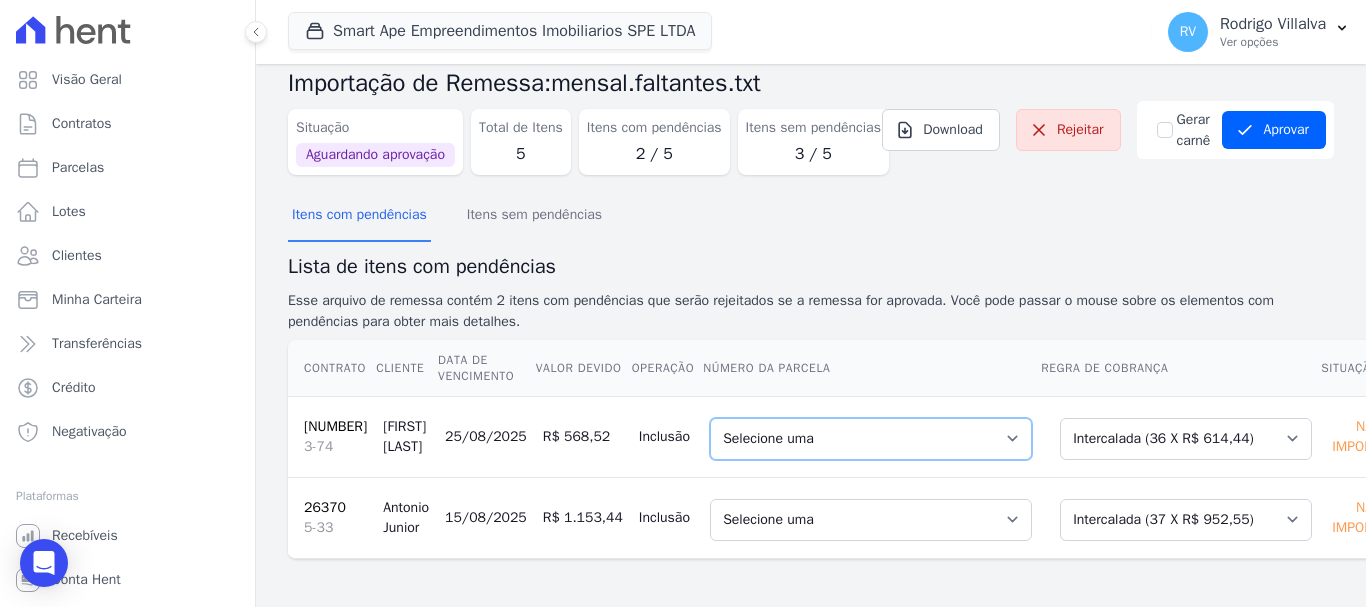 click on "Selecione uma
[NUMBER] - [DATE] - R$ [PRICE] - Em Aberto
[NUMBER] - [DATE] - R$ [PRICE] - Agendado
[NUMBER] - [DATE] - R$ [PRICE] - Agendado
[NUMBER] - [DATE] - R$ [PRICE] - Agendado
[NUMBER] - [DATE] - R$ [PRICE] - Agendado
[NUMBER] - [DATE] - R$ [PRICE] - Agendado
[NUMBER] - [DATE] - R$ [PRICE] - Agendado
[NUMBER] - [DATE] - R$ [PRICE] - Agendado
[NUMBER] - [DATE] - R$ [PRICE] - Agendado
[NUMBER] - [DATE] - R$ [PRICE] - Agendado
[NUMBER] - [DATE] - R$ [PRICE] - Agendado
[NUMBER] - [DATE] - R$ [PRICE] - Agendado
[NUMBER] - [DATE] - R$ [PRICE] - Agendado
[NUMBER] - [DATE] - R$ [PRICE] - Agendado
[NUMBER] - [DATE] - R$ [PRICE] - Agendado
[NUMBER] - [DATE] - R$ [PRICE] - Agendado
[NUMBER] - [DATE] - R$ [PRICE] - Agendado
[NUMBER] - [DATE] - R$ [PRICE] - Agendado
[NUMBER] - [DATE] - R$ [PRICE] - Agendado
[NUMBER] - [DATE] - R$ [PRICE] - Agendado
[NUMBER] - [DATE] - R$ [PRICE] - Agendado
[NUMBER] - [DATE] - R$ [PRICE] - Agendado
[NUMBER] - [DATE] - R$ [PRICE] - Agendado
[NUMBER] - [DATE] - R$ [PRICE] - Agendado
[NUMBER] - [DATE] - R$ [PRICE] - Agendado" at bounding box center [871, 439] 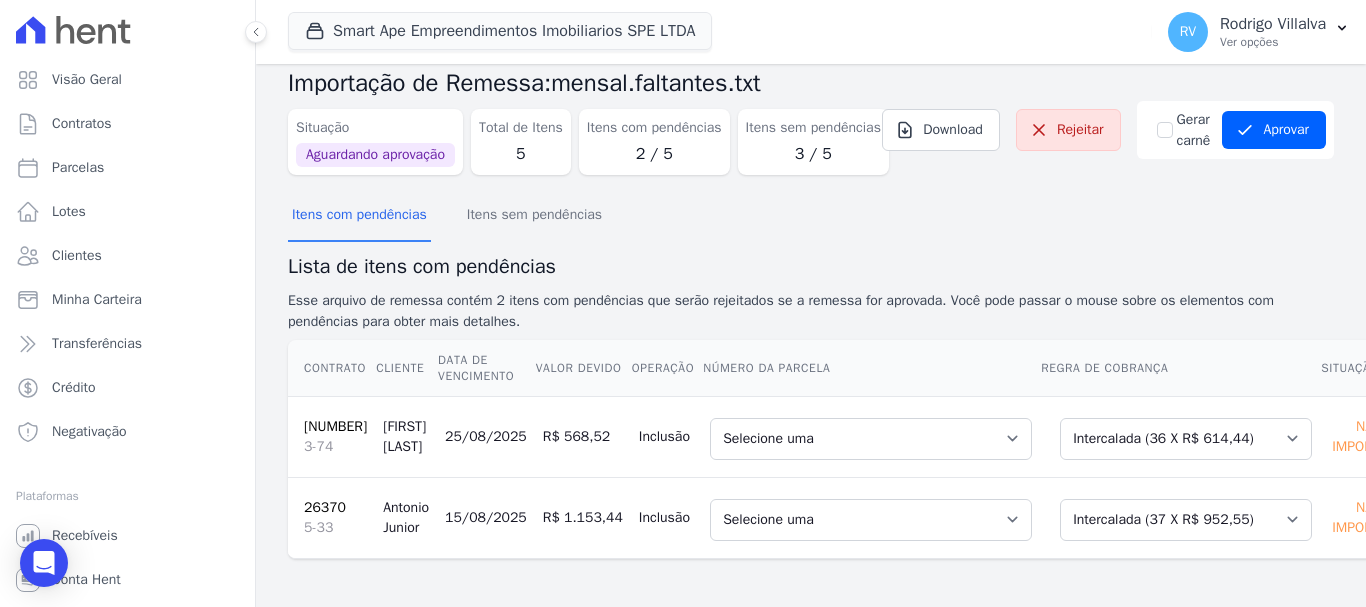 click on "Lista de itens com pendências
Esse arquivo de remessa contém 2 itens com pendências que serão rejeitados se a remessa for aprovada. Você pode passar o mouse sobre os elementos com pendências para obter mais detalhes." at bounding box center [811, 292] 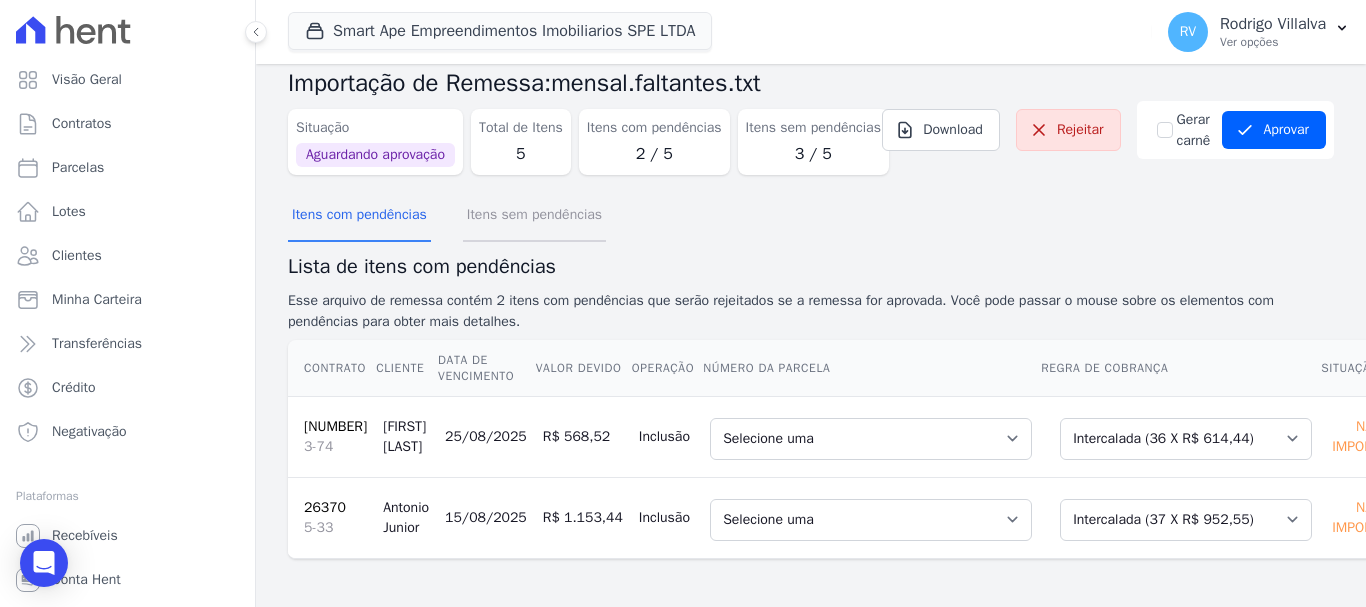 click on "Itens sem pendências" at bounding box center [534, 216] 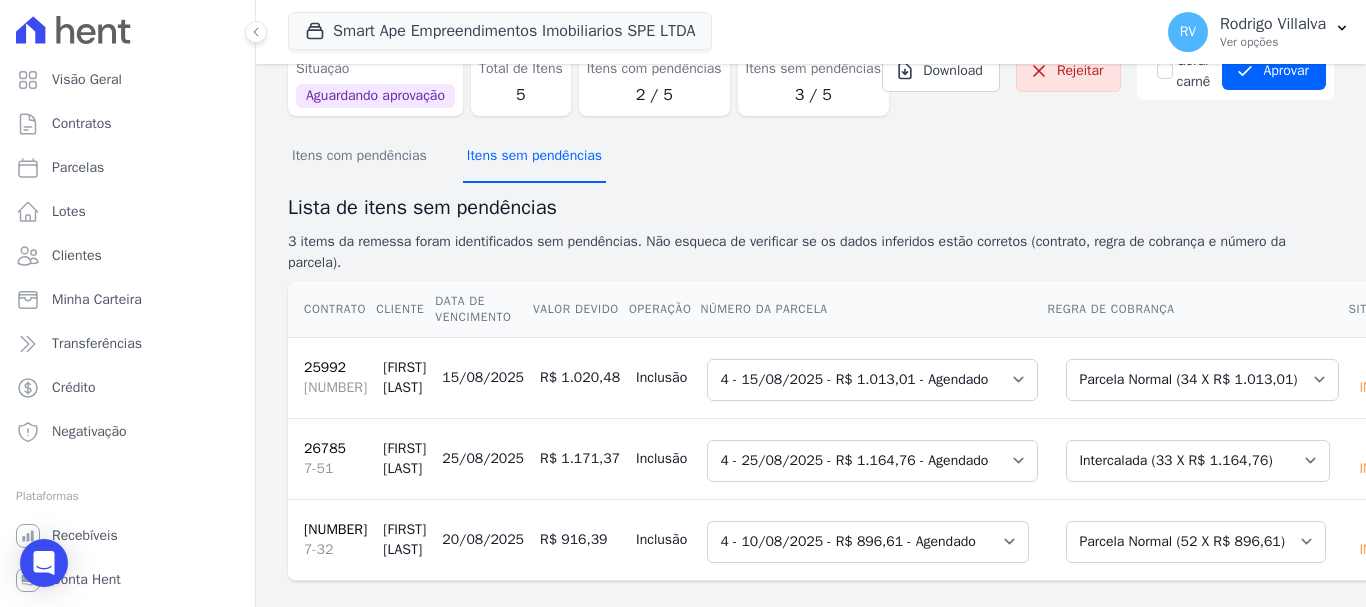 scroll, scrollTop: 205, scrollLeft: 0, axis: vertical 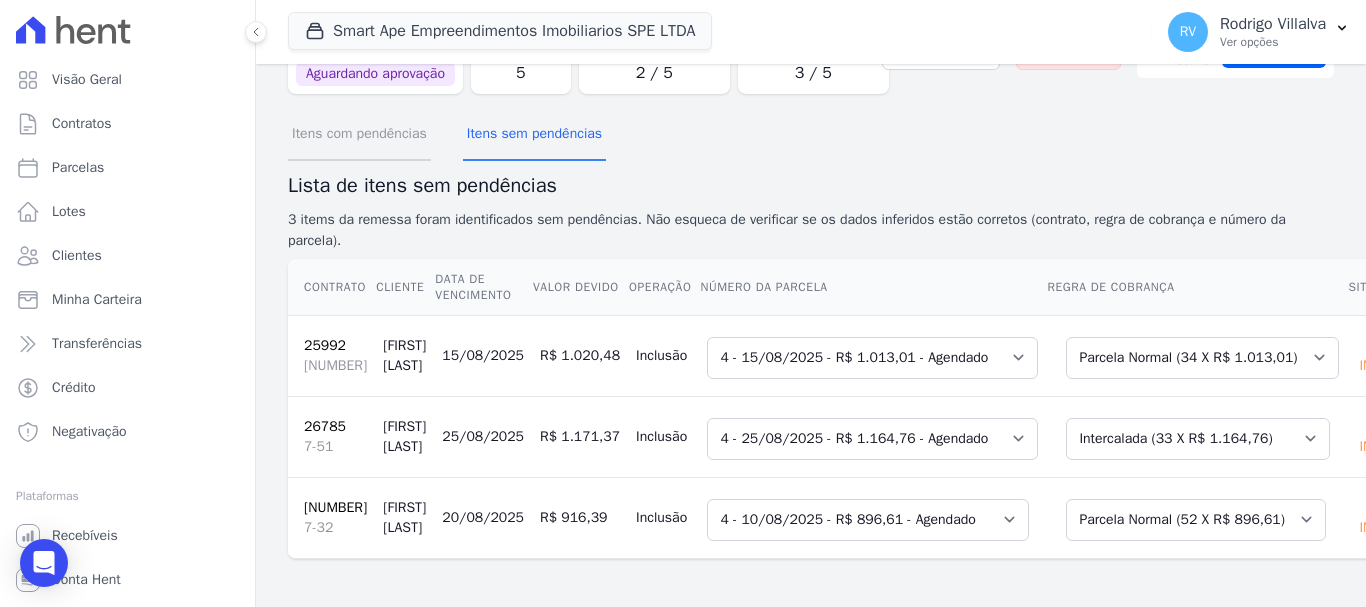 click on "Itens com pendências" at bounding box center [359, 135] 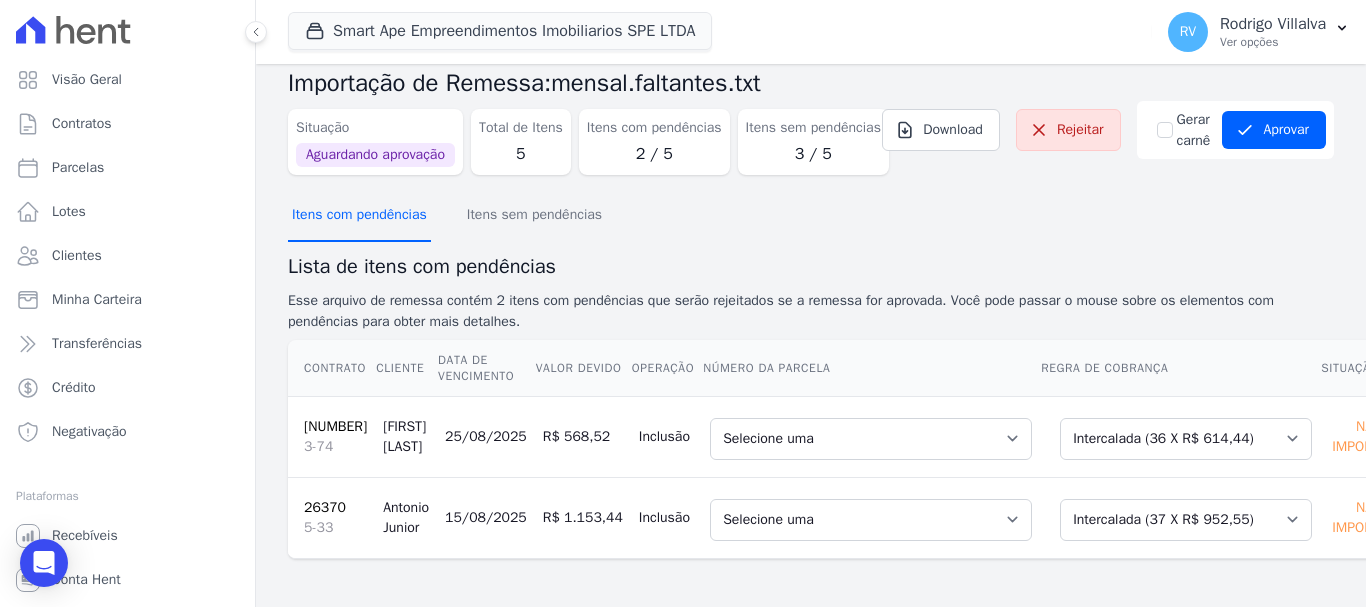 scroll, scrollTop: 124, scrollLeft: 0, axis: vertical 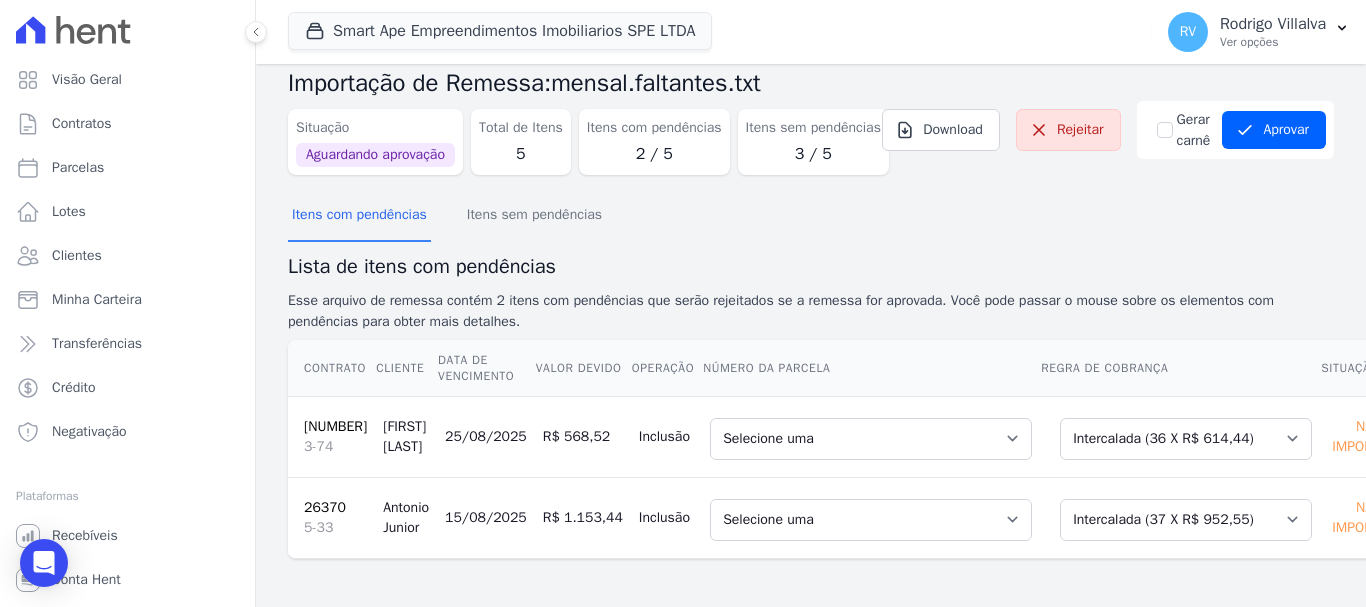 click on "Selecione uma
[NUMBER] - [DATE] - R$ [PRICE] - Em Aberto
[NUMBER] - [DATE] - R$ [PRICE] - Agendado
[NUMBER] - [DATE] - R$ [PRICE] - Agendado
[NUMBER] - [DATE] - R$ [PRICE] - Agendado
[NUMBER] - [DATE] - R$ [PRICE] - Agendado
[NUMBER] - [DATE] - R$ [PRICE] - Agendado
[NUMBER] - [DATE] - R$ [PRICE] - Agendado
[NUMBER] - [DATE] - R$ [PRICE] - Agendado
[NUMBER] - [DATE] - R$ [PRICE] - Agendado
[NUMBER] - [DATE] - R$ [PRICE] - Agendado
[NUMBER] - [DATE] - R$ [PRICE] - Agendado
[NUMBER] - [DATE] - R$ [PRICE] - Agendado
[NUMBER] - [DATE] - R$ [PRICE] - Agendado
[NUMBER] - [DATE] - R$ [PRICE] - Agendado
[NUMBER] - [DATE] - R$ [PRICE] - Agendado
[NUMBER] - [DATE] - R$ [PRICE] - Agendado
[NUMBER] - [DATE] - R$ [PRICE] - Agendado
[NUMBER] - [DATE] - R$ [PRICE] - Agendado
[NUMBER] - [DATE] - R$ [PRICE] - Agendado
[NUMBER] - [DATE] - R$ [PRICE] - Agendado
[NUMBER] - [DATE] - R$ [PRICE] - Agendado
[NUMBER] - [DATE] - R$ [PRICE] - Agendado
[NUMBER] - [DATE] - R$ [PRICE] - Agendado
[NUMBER] - [DATE] - R$ [PRICE] - Agendado
[NUMBER] - [DATE] - R$ [PRICE] - Agendado" at bounding box center (871, 436) 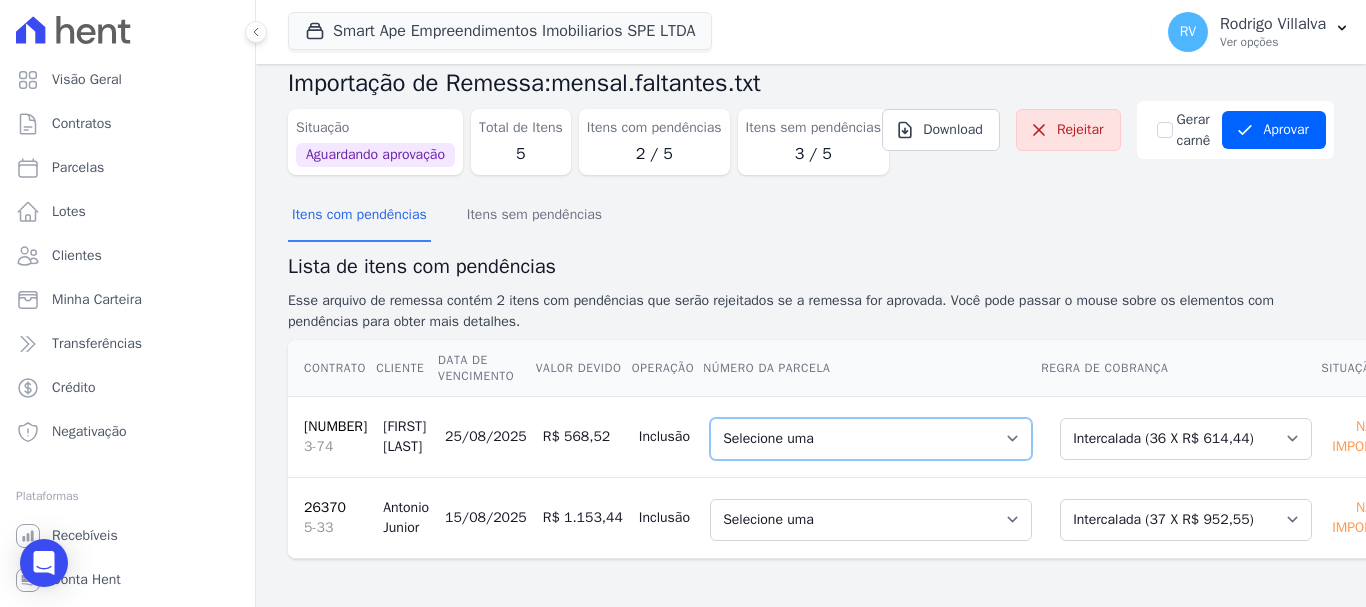 click on "Selecione uma
[NUMBER] - [DATE] - R$ [PRICE] - Em Aberto
[NUMBER] - [DATE] - R$ [PRICE] - Agendado
[NUMBER] - [DATE] - R$ [PRICE] - Agendado
[NUMBER] - [DATE] - R$ [PRICE] - Agendado
[NUMBER] - [DATE] - R$ [PRICE] - Agendado
[NUMBER] - [DATE] - R$ [PRICE] - Agendado
[NUMBER] - [DATE] - R$ [PRICE] - Agendado
[NUMBER] - [DATE] - R$ [PRICE] - Agendado
[NUMBER] - [DATE] - R$ [PRICE] - Agendado
[NUMBER] - [DATE] - R$ [PRICE] - Agendado
[NUMBER] - [DATE] - R$ [PRICE] - Agendado
[NUMBER] - [DATE] - R$ [PRICE] - Agendado
[NUMBER] - [DATE] - R$ [PRICE] - Agendado
[NUMBER] - [DATE] - R$ [PRICE] - Agendado
[NUMBER] - [DATE] - R$ [PRICE] - Agendado
[NUMBER] - [DATE] - R$ [PRICE] - Agendado
[NUMBER] - [DATE] - R$ [PRICE] - Agendado
[NUMBER] - [DATE] - R$ [PRICE] - Agendado
[NUMBER] - [DATE] - R$ [PRICE] - Agendado
[NUMBER] - [DATE] - R$ [PRICE] - Agendado
[NUMBER] - [DATE] - R$ [PRICE] - Agendado
[NUMBER] - [DATE] - R$ [PRICE] - Agendado
[NUMBER] - [DATE] - R$ [PRICE] - Agendado
[NUMBER] - [DATE] - R$ [PRICE] - Agendado
[NUMBER] - [DATE] - R$ [PRICE] - Agendado" at bounding box center (871, 439) 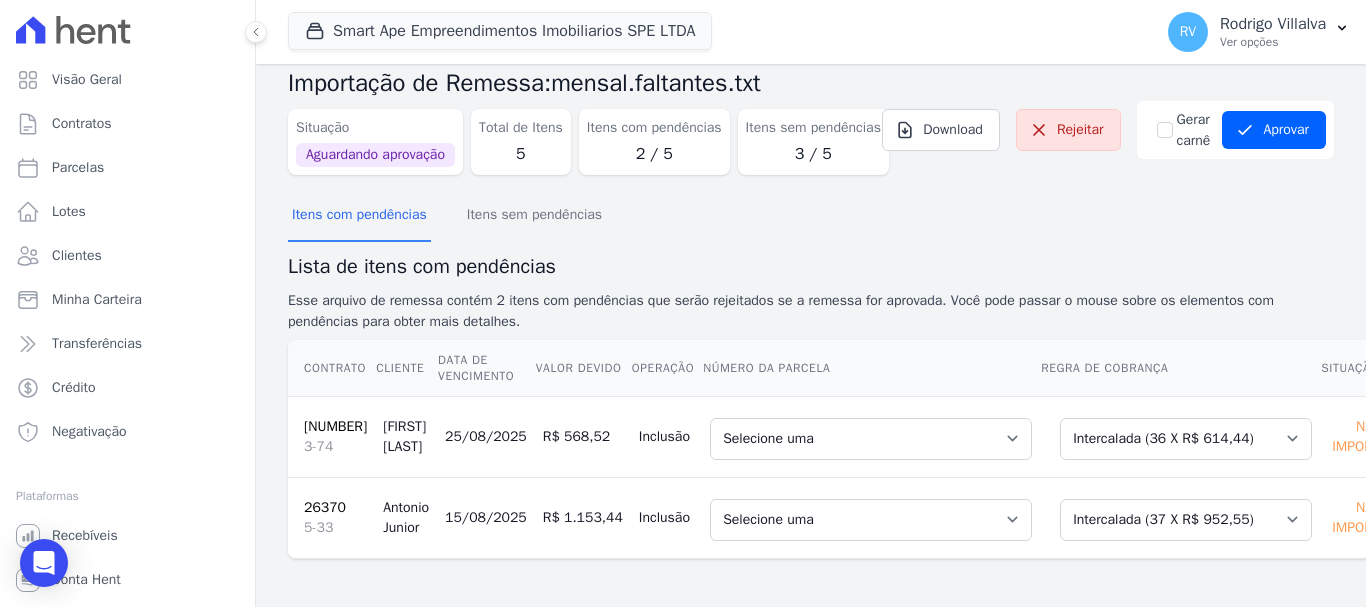 click on "Situação
Aguardando aprovação
Total de Itens
5
Itens com pendências
2 / 5
Itens sem pendências
3 / 5
Download
Rejeitar
Gerar carnê
Aprovar
Aprovar remessa com erros?" at bounding box center (811, 146) 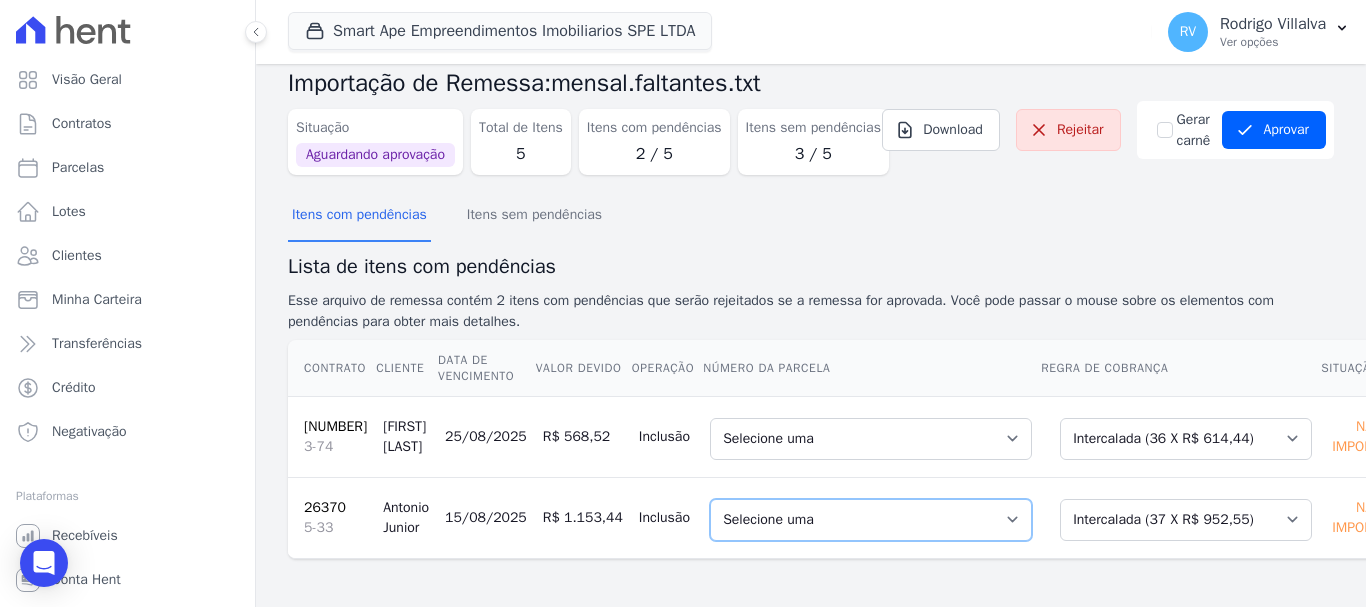 click on "Selecione uma
[NUMBER] - [DATE] - R$ [PRICE] - Agendado
[NUMBER] - [DATE] - R$ [PRICE] - Agendado
[NUMBER] - [DATE] - R$ [PRICE] - Agendado
[NUMBER] - [DATE] - R$ [PRICE] - Agendado
[NUMBER] - [DATE] - R$ [PRICE] - Agendado
[NUMBER] - [DATE] - R$ [PRICE] - Agendado
[NUMBER] - [DATE] - R$ [PRICE] - Agendado
[NUMBER] - [DATE] - R$ [PRICE] - Agendado
[NUMBER] - [DATE] - R$ [PRICE] - Agendado
[NUMBER] - [DATE] - R$ [PRICE] - Agendado
[NUMBER] - [DATE] - R$ [PRICE] - Agendado
[NUMBER] - [DATE] - R$ [PRICE] - Agendado
[NUMBER] - [DATE] - R$ [PRICE] - Agendado
[NUMBER] - [DATE] - R$ [PRICE] - Agendado
[NUMBER] - [DATE] - R$ [PRICE] - Agendado
[NUMBER] - [DATE] - R$ [PRICE] - Agendado
[NUMBER] - [DATE] - R$ [PRICE] - Agendado
[NUMBER] - [DATE] - R$ [PRICE] - Agendado
[NUMBER] - [DATE] - R$ [PRICE] - Agendado
[NUMBER] - [DATE] - R$ [PRICE] - Agendado
[NUMBER] - [DATE] - R$ [PRICE] - Agendado
[NUMBER] - [DATE] - R$ [PRICE] - Agendado
[NUMBER] - [DATE] - R$ [PRICE] - Agendado
[NUMBER] - [DATE] - R$ [PRICE] - Agendado
[NUMBER] - [DATE] - R$ [PRICE] - Agendado" at bounding box center [871, 520] 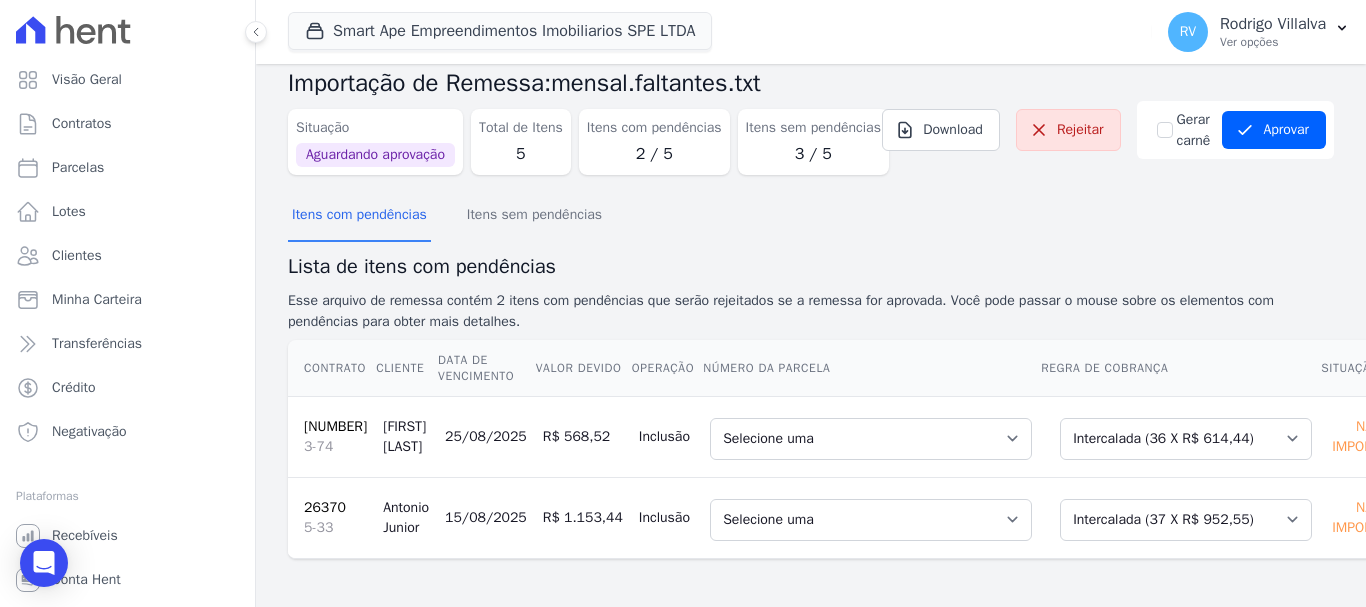 click on "Esse arquivo de remessa contém 2 itens com pendências que serão rejeitados se a remessa for aprovada. Você pode passar o mouse sobre os elementos com pendências para obter mais detalhes." at bounding box center [811, 311] 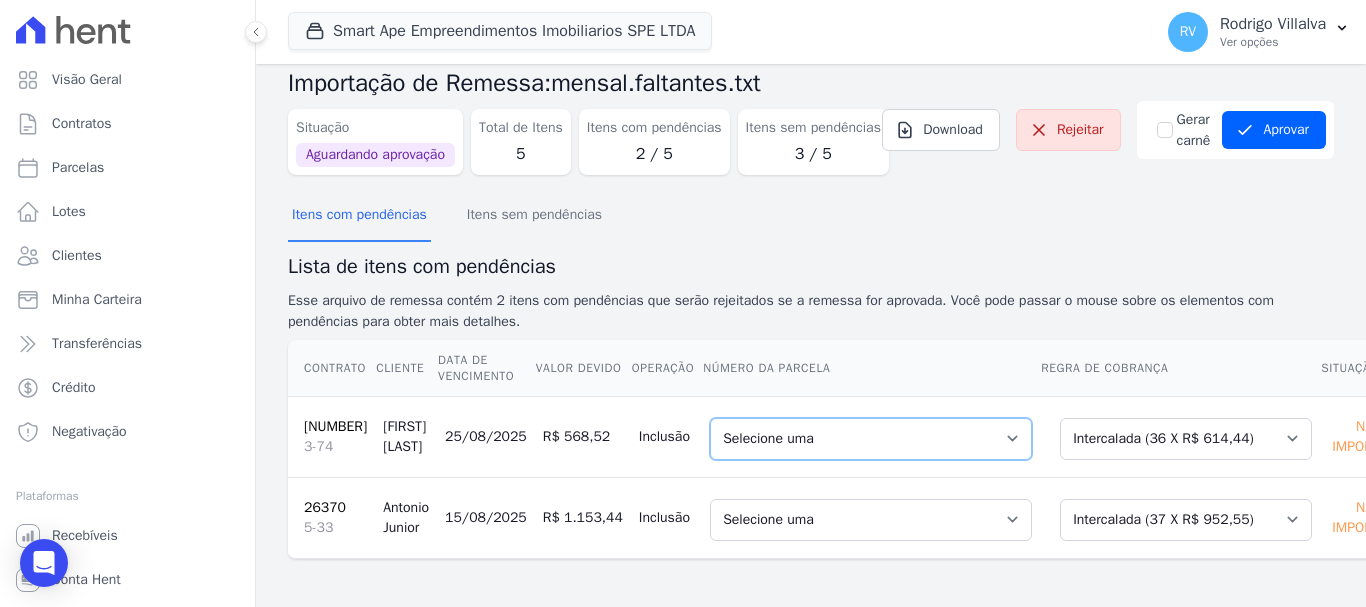 click on "Selecione uma
[NUMBER] - [DATE] - R$ [PRICE] - Em Aberto
[NUMBER] - [DATE] - R$ [PRICE] - Agendado
[NUMBER] - [DATE] - R$ [PRICE] - Agendado
[NUMBER] - [DATE] - R$ [PRICE] - Agendado
[NUMBER] - [DATE] - R$ [PRICE] - Agendado
[NUMBER] - [DATE] - R$ [PRICE] - Agendado
[NUMBER] - [DATE] - R$ [PRICE] - Agendado
[NUMBER] - [DATE] - R$ [PRICE] - Agendado
[NUMBER] - [DATE] - R$ [PRICE] - Agendado
[NUMBER] - [DATE] - R$ [PRICE] - Agendado
[NUMBER] - [DATE] - R$ [PRICE] - Agendado
[NUMBER] - [DATE] - R$ [PRICE] - Agendado
[NUMBER] - [DATE] - R$ [PRICE] - Agendado
[NUMBER] - [DATE] - R$ [PRICE] - Agendado
[NUMBER] - [DATE] - R$ [PRICE] - Agendado
[NUMBER] - [DATE] - R$ [PRICE] - Agendado
[NUMBER] - [DATE] - R$ [PRICE] - Agendado
[NUMBER] - [DATE] - R$ [PRICE] - Agendado
[NUMBER] - [DATE] - R$ [PRICE] - Agendado
[NUMBER] - [DATE] - R$ [PRICE] - Agendado
[NUMBER] - [DATE] - R$ [PRICE] - Agendado
[NUMBER] - [DATE] - R$ [PRICE] - Agendado
[NUMBER] - [DATE] - R$ [PRICE] - Agendado
[NUMBER] - [DATE] - R$ [PRICE] - Agendado
[NUMBER] - [DATE] - R$ [PRICE] - Agendado" at bounding box center [871, 439] 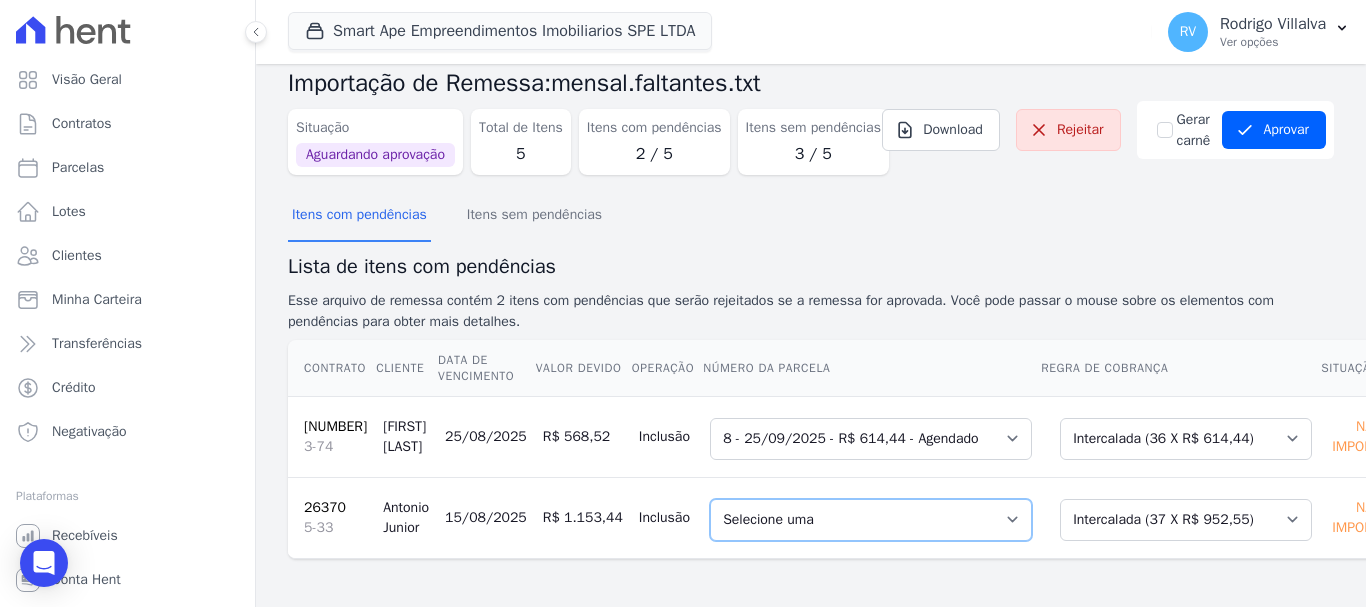 click on "Selecione uma
[NUMBER] - [DATE] - R$ [PRICE] - Agendado
[NUMBER] - [DATE] - R$ [PRICE] - Agendado
[NUMBER] - [DATE] - R$ [PRICE] - Agendado
[NUMBER] - [DATE] - R$ [PRICE] - Agendado
[NUMBER] - [DATE] - R$ [PRICE] - Agendado
[NUMBER] - [DATE] - R$ [PRICE] - Agendado
[NUMBER] - [DATE] - R$ [PRICE] - Agendado
[NUMBER] - [DATE] - R$ [PRICE] - Agendado
[NUMBER] - [DATE] - R$ [PRICE] - Agendado
[NUMBER] - [DATE] - R$ [PRICE] - Agendado
[NUMBER] - [DATE] - R$ [PRICE] - Agendado
[NUMBER] - [DATE] - R$ [PRICE] - Agendado
[NUMBER] - [DATE] - R$ [PRICE] - Agendado
[NUMBER] - [DATE] - R$ [PRICE] - Agendado
[NUMBER] - [DATE] - R$ [PRICE] - Agendado
[NUMBER] - [DATE] - R$ [PRICE] - Agendado
[NUMBER] - [DATE] - R$ [PRICE] - Agendado
[NUMBER] - [DATE] - R$ [PRICE] - Agendado
[NUMBER] - [DATE] - R$ [PRICE] - Agendado
[NUMBER] - [DATE] - R$ [PRICE] - Agendado
[NUMBER] - [DATE] - R$ [PRICE] - Agendado
[NUMBER] - [DATE] - R$ [PRICE] - Agendado
[NUMBER] - [DATE] - R$ [PRICE] - Agendado
[NUMBER] - [DATE] - R$ [PRICE] - Agendado
[NUMBER] - [DATE] - R$ [PRICE] - Agendado" at bounding box center [871, 520] 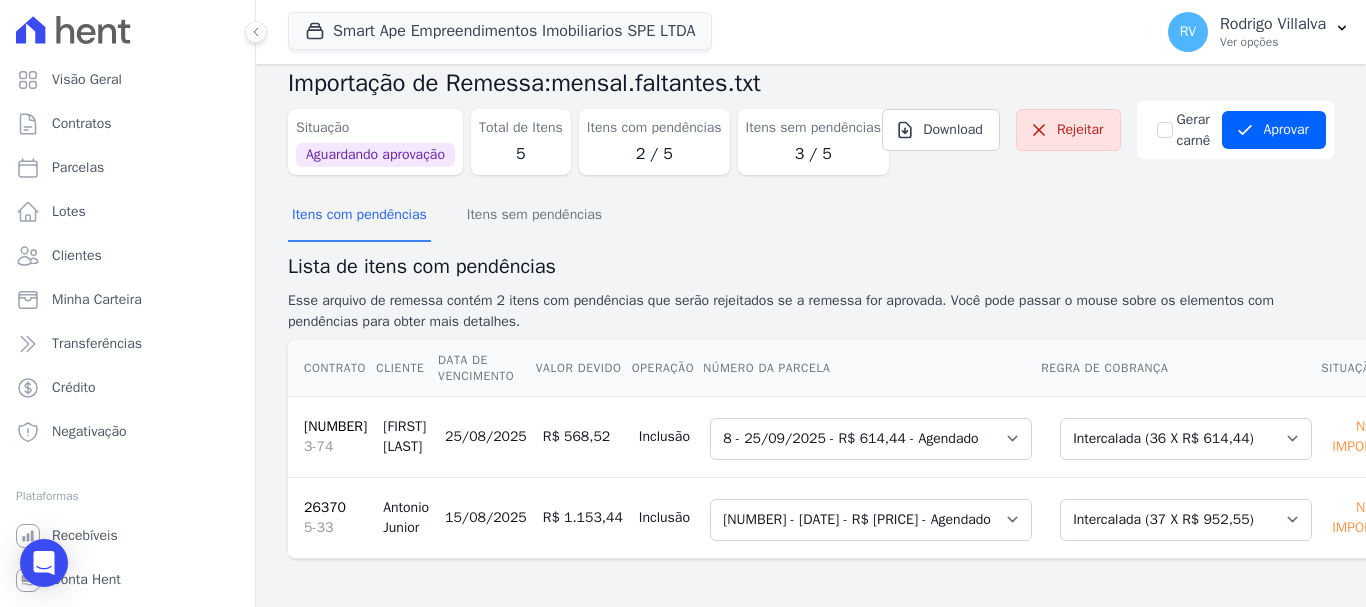 scroll, scrollTop: 0, scrollLeft: 0, axis: both 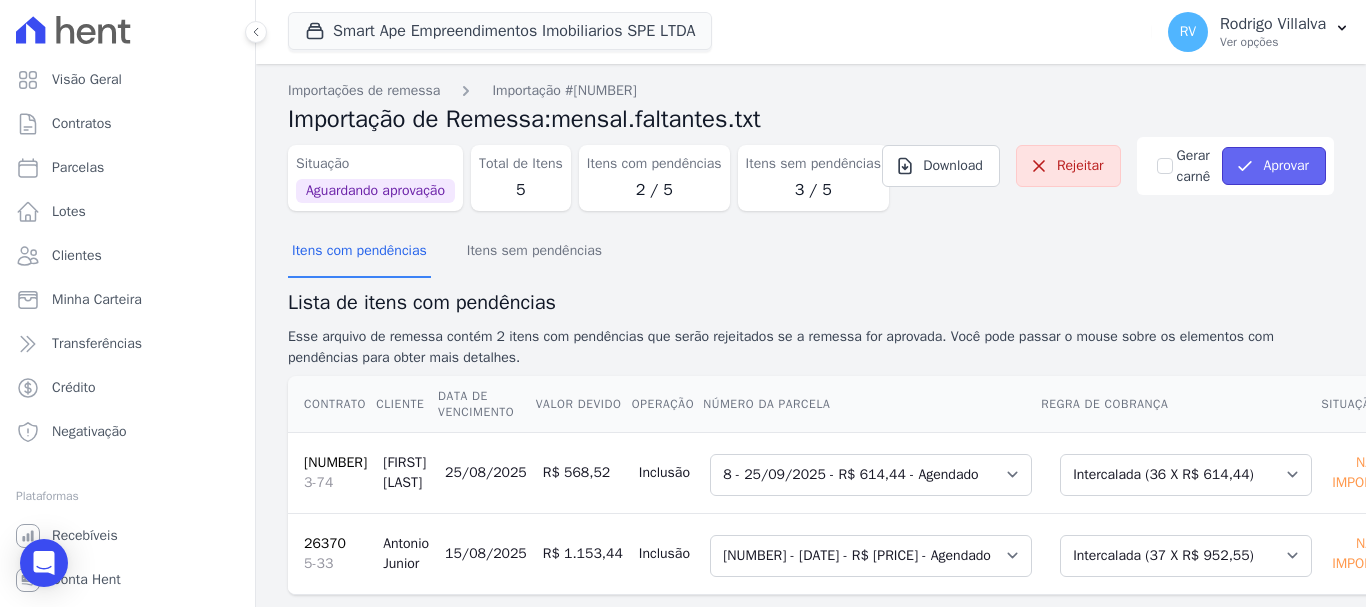 click on "Aprovar" at bounding box center (1274, 166) 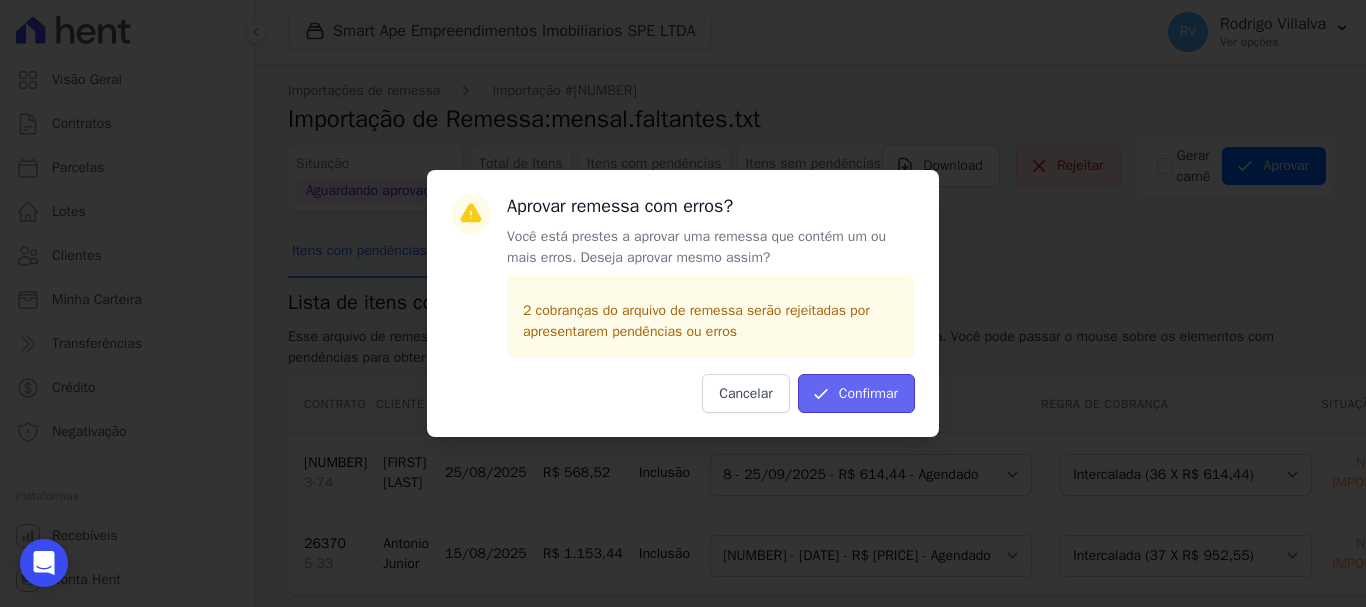 click on "Confirmar" at bounding box center (856, 393) 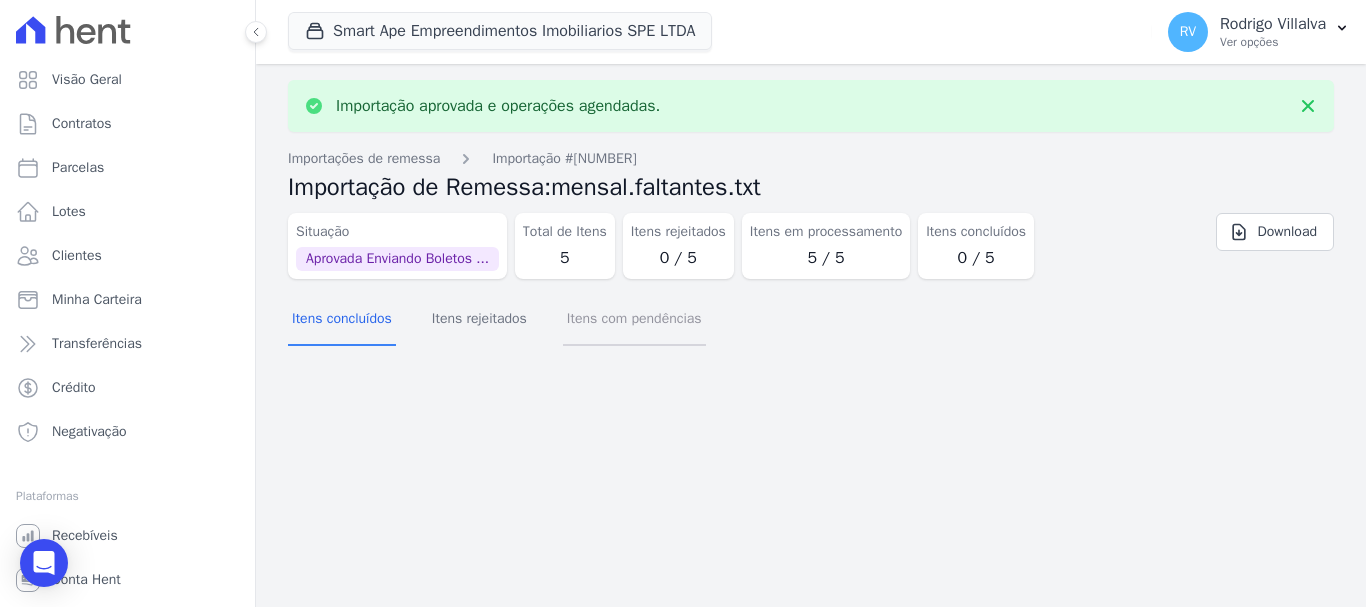 click on "Itens com pendências" at bounding box center (634, 320) 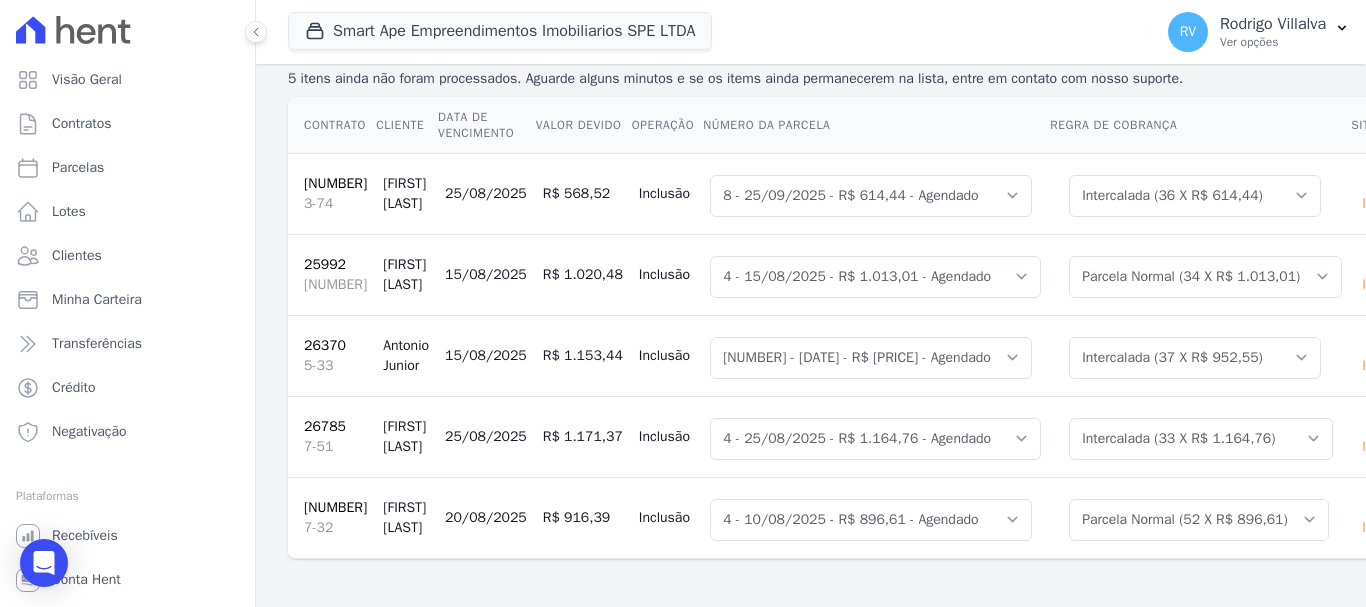 scroll, scrollTop: 241, scrollLeft: 0, axis: vertical 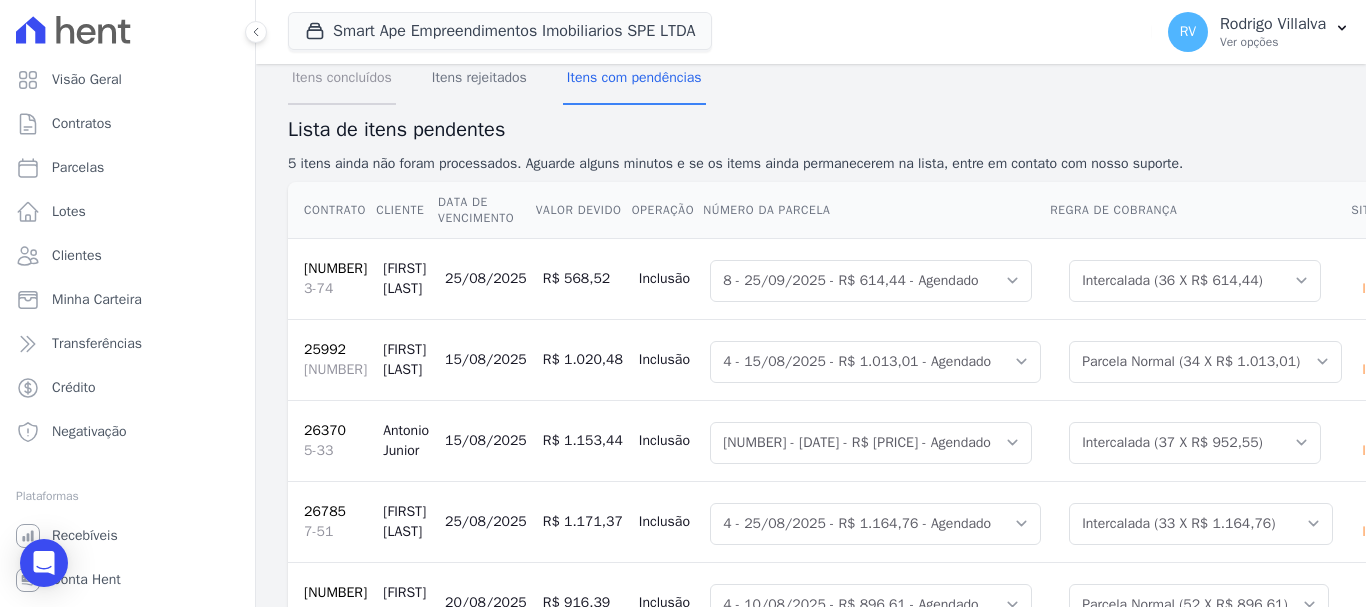 click on "Itens concluídos" at bounding box center [342, 79] 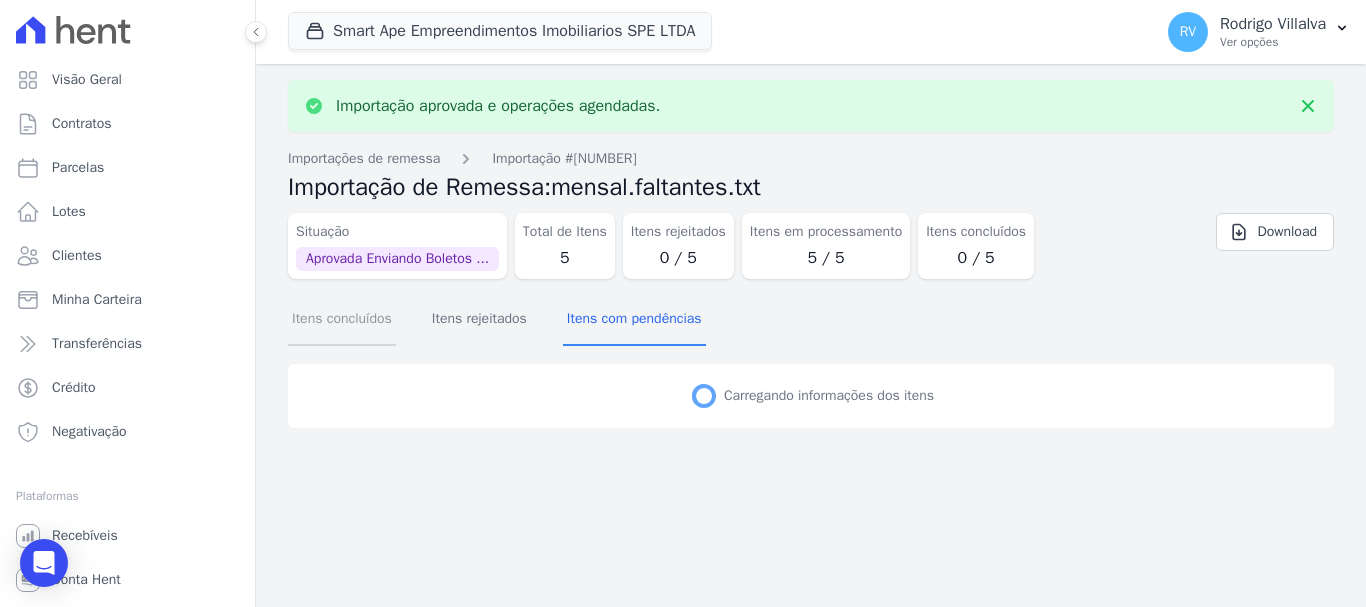 scroll, scrollTop: 0, scrollLeft: 0, axis: both 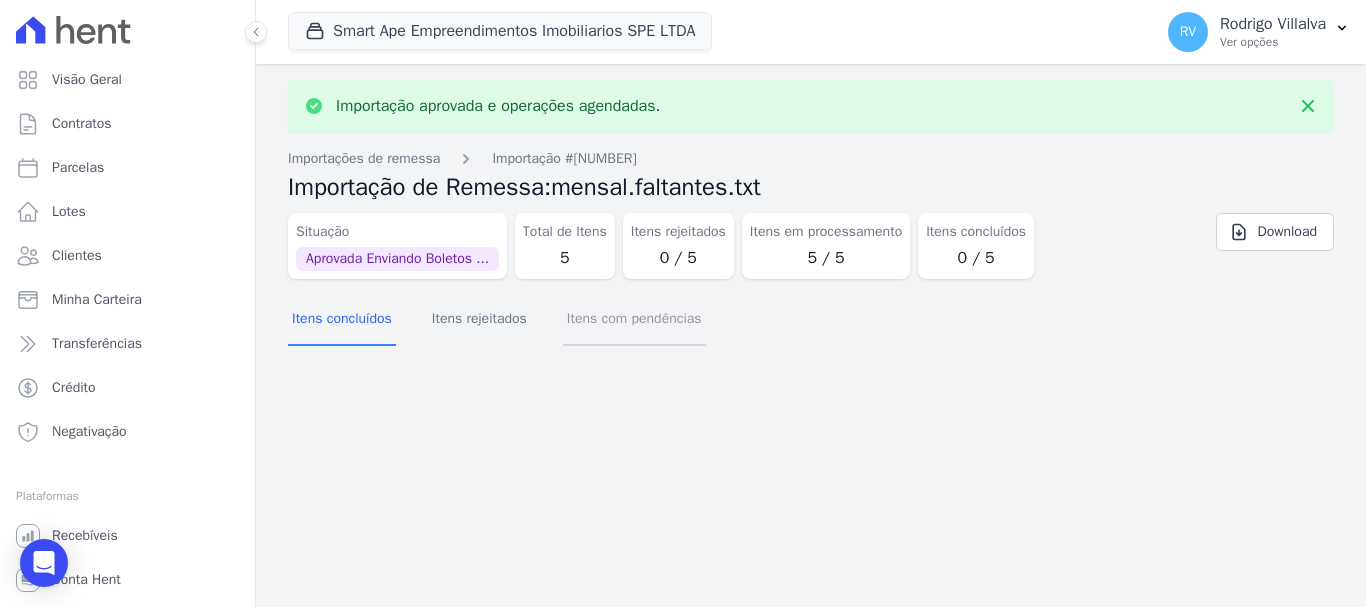 click on "Itens com pendências" at bounding box center (634, 320) 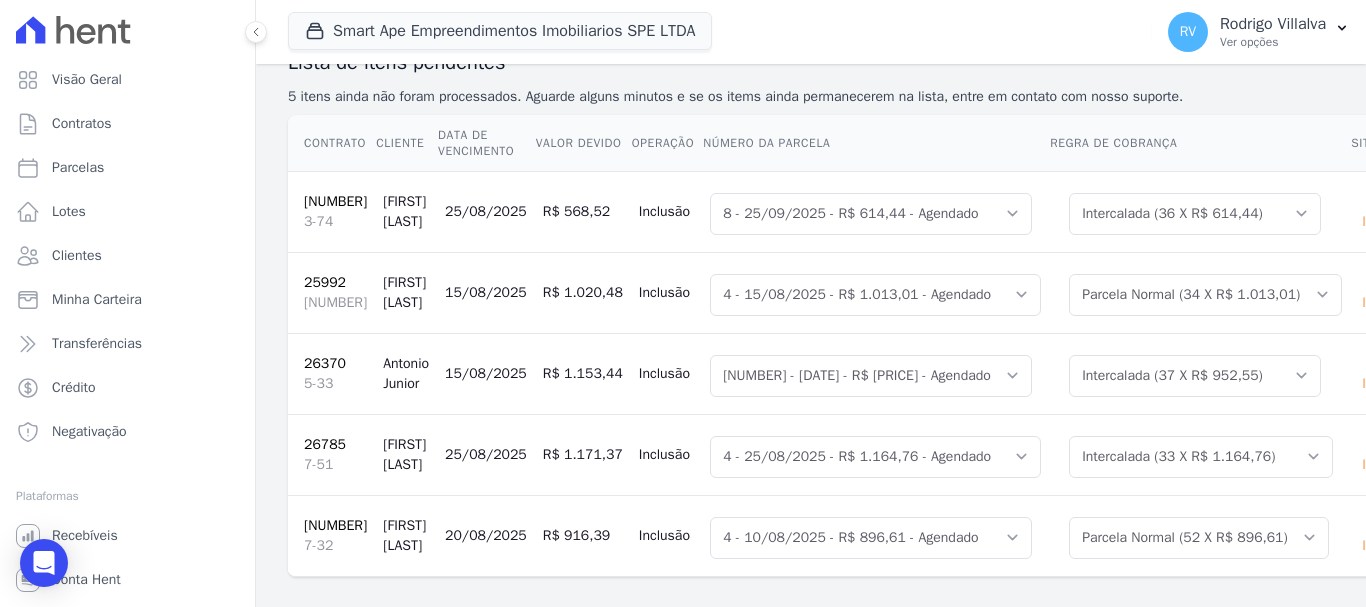 scroll, scrollTop: 273, scrollLeft: 0, axis: vertical 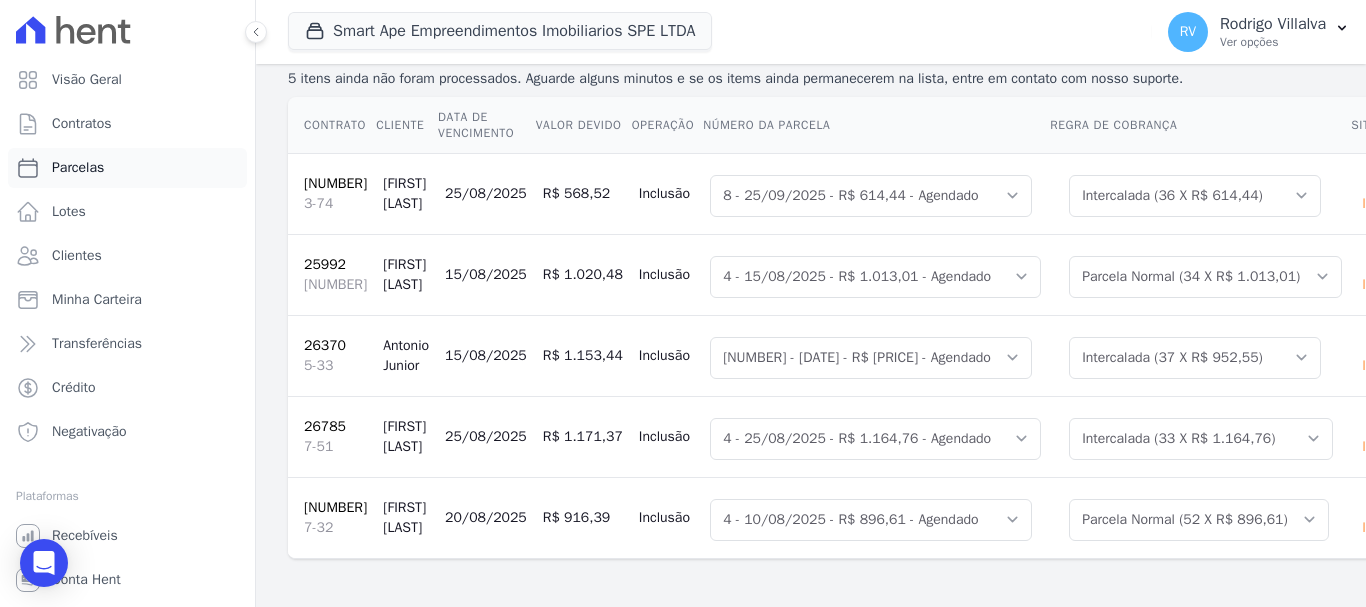 click on "Parcelas" at bounding box center (127, 168) 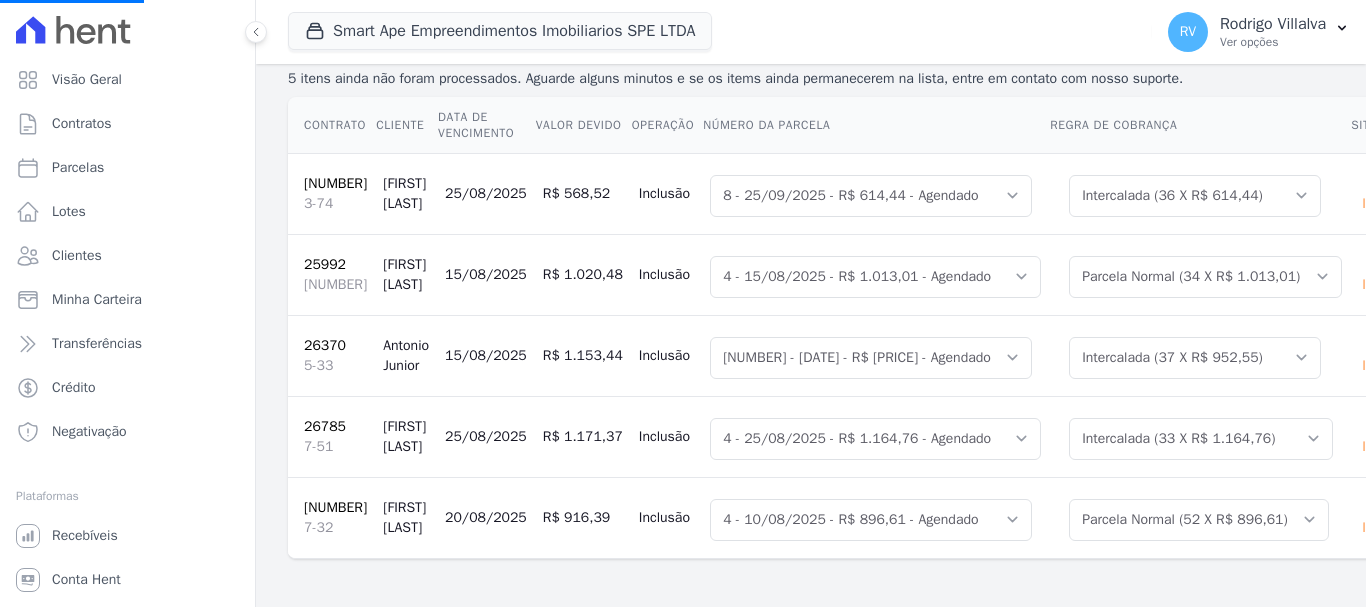 select 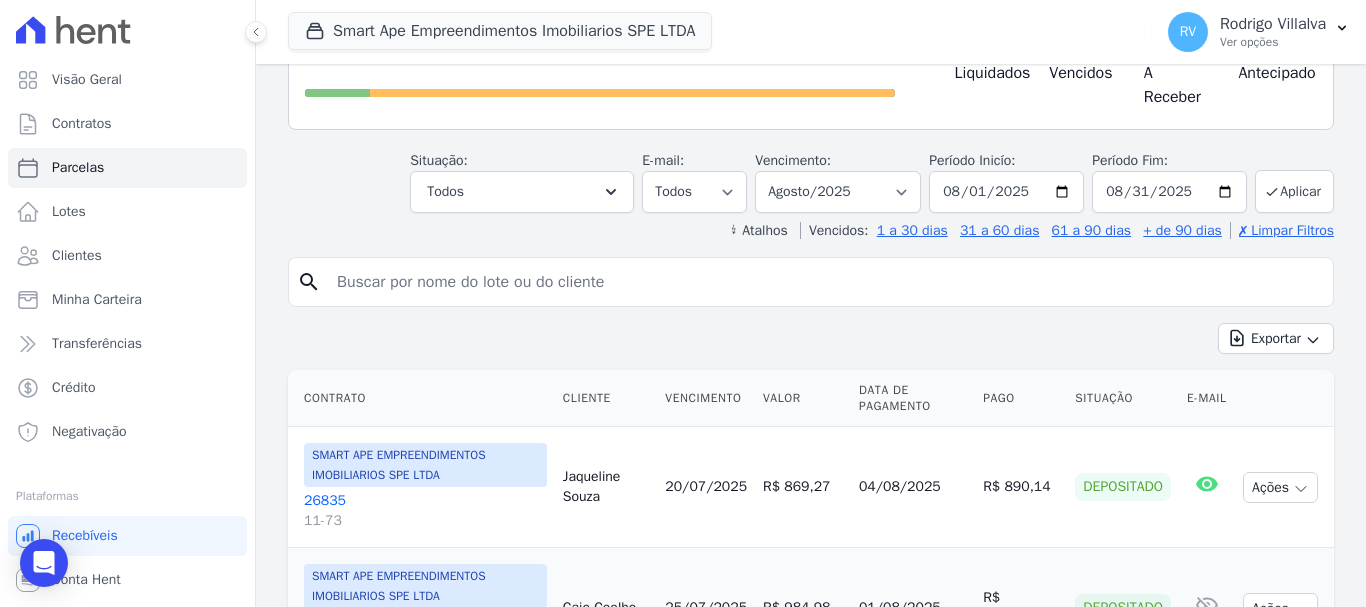 scroll, scrollTop: 200, scrollLeft: 0, axis: vertical 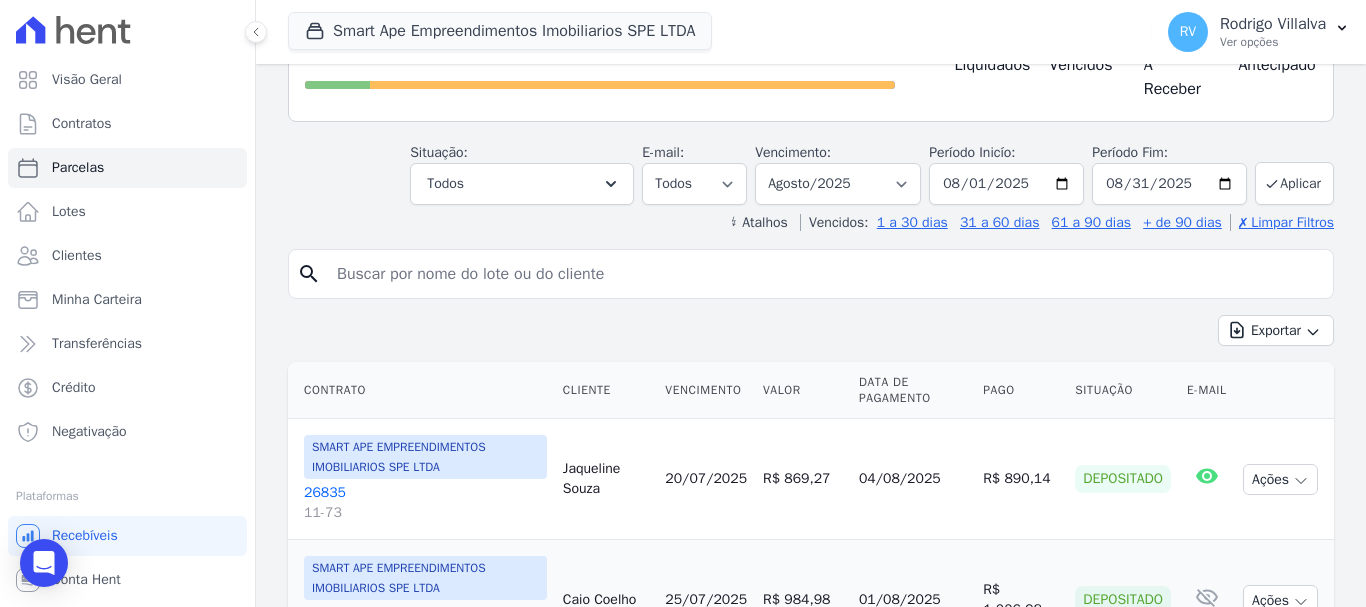 click at bounding box center (825, 274) 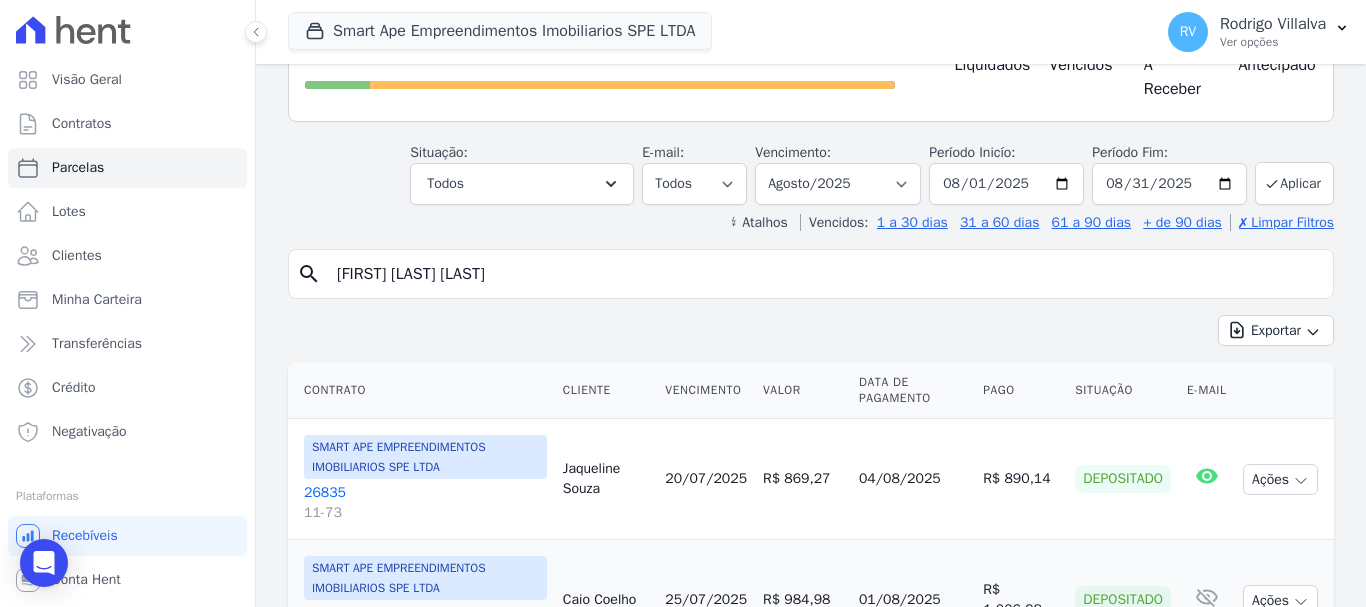 type on "[FIRST] [LAST] [LAST]" 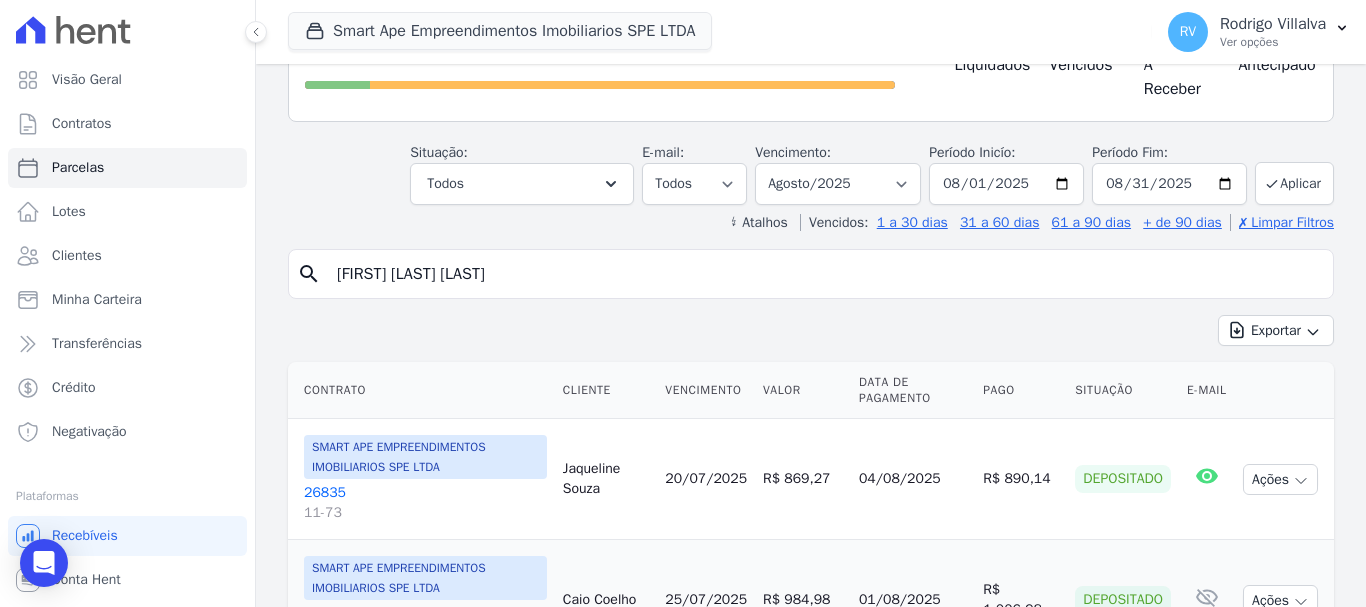 select 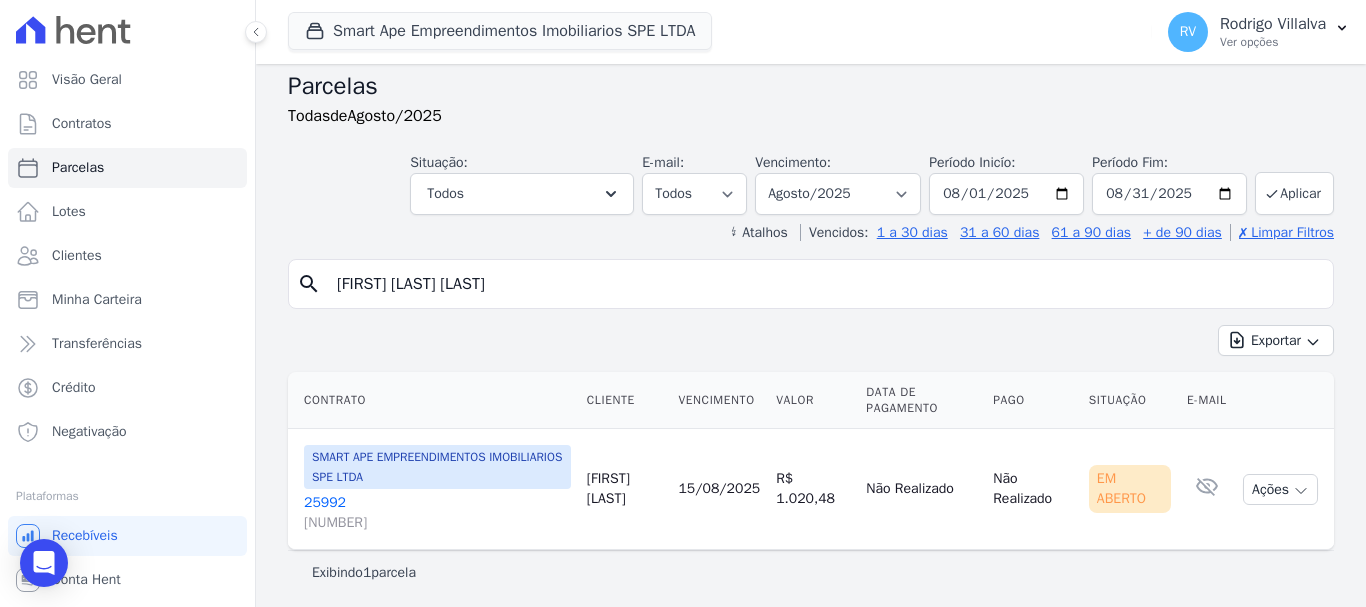 scroll, scrollTop: 16, scrollLeft: 0, axis: vertical 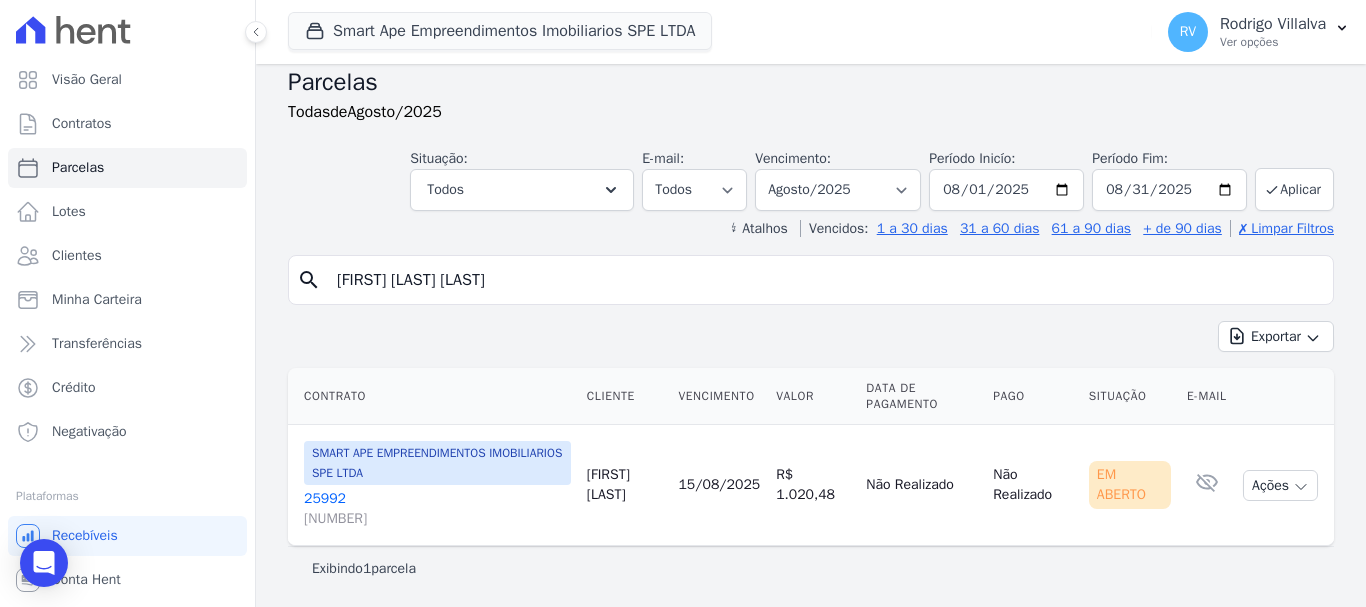 click on "25992
6-52" at bounding box center (437, 509) 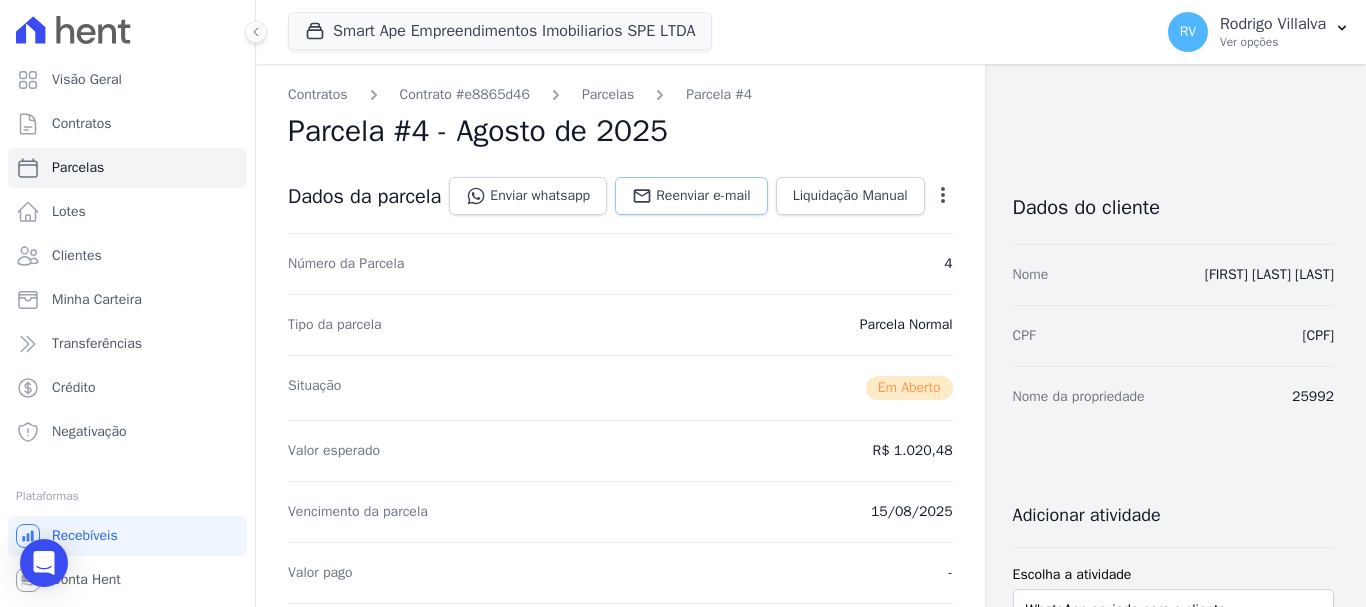 click on "Reenviar e-mail" at bounding box center (703, 196) 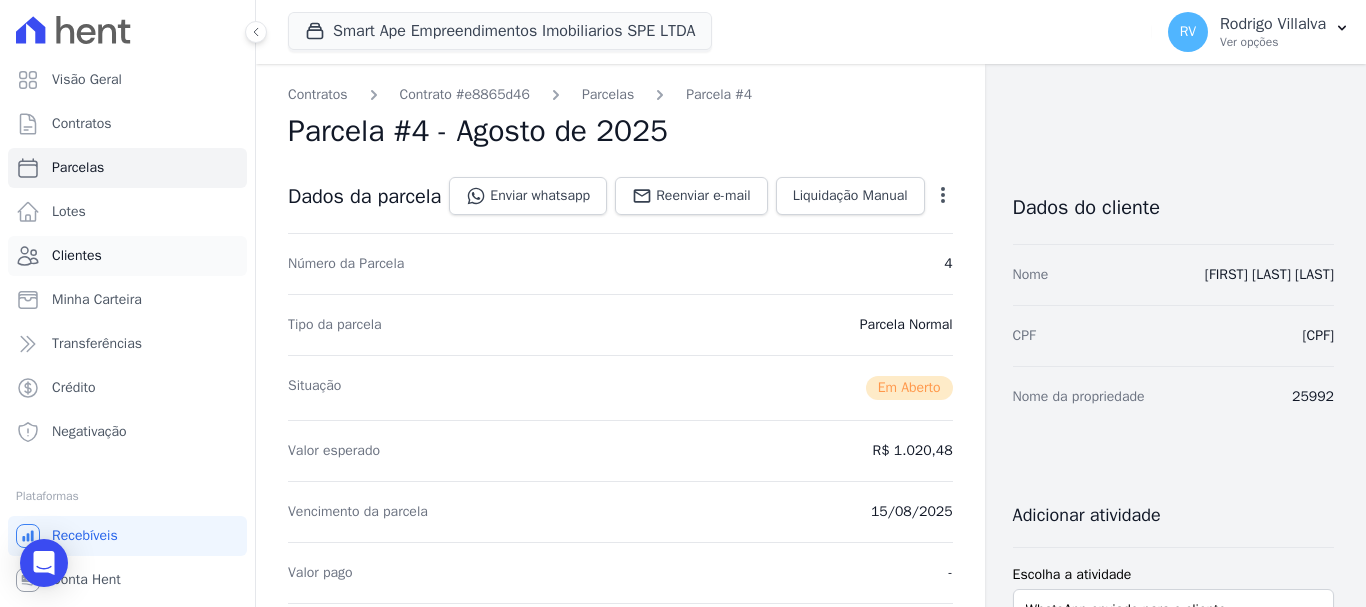 click on "Clientes" at bounding box center (127, 256) 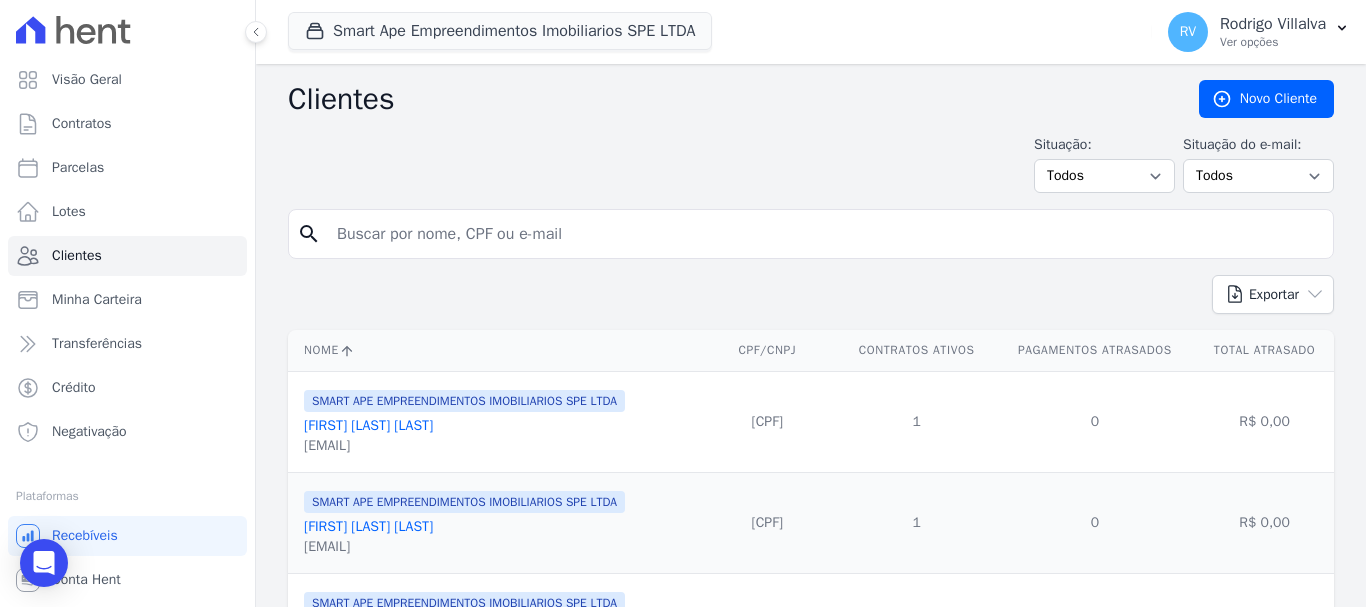 click at bounding box center [825, 234] 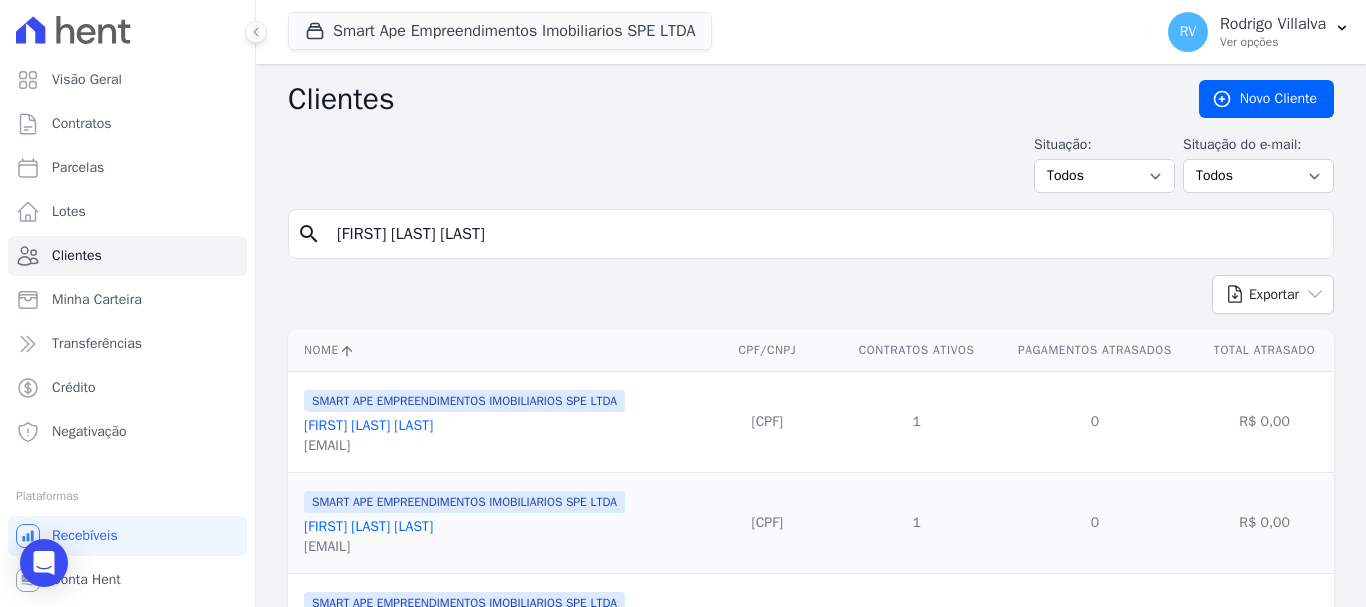 type on "[FIRST] [LAST] [LAST]" 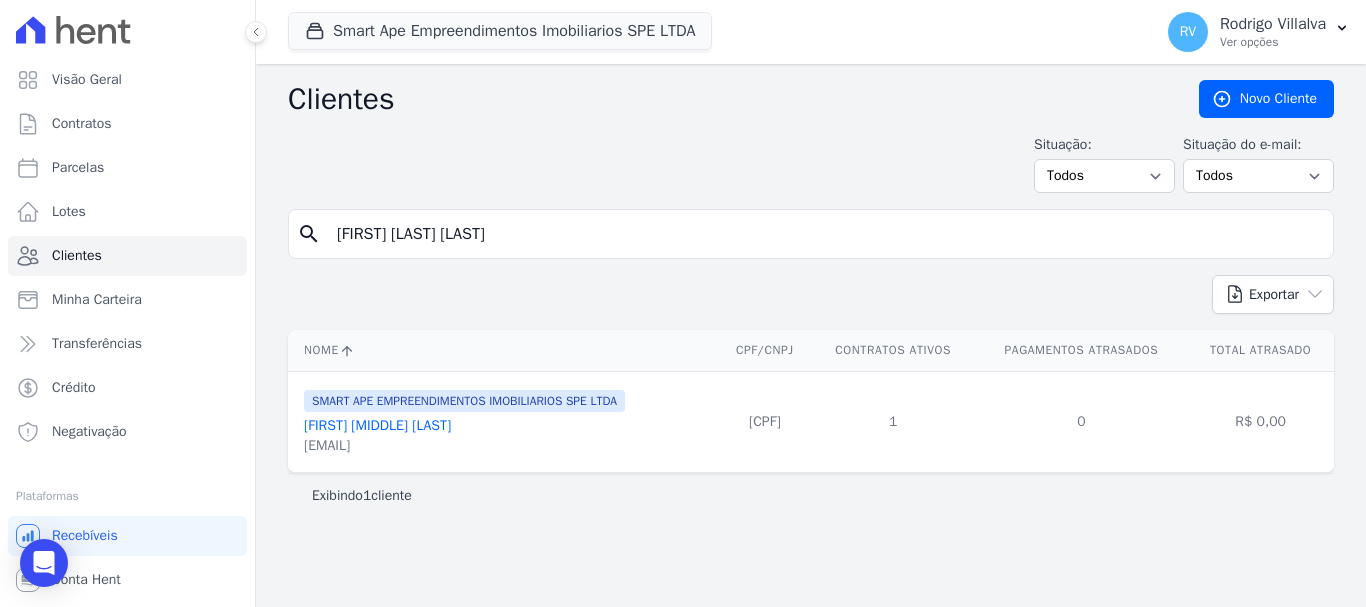 drag, startPoint x: 530, startPoint y: 454, endPoint x: 299, endPoint y: 457, distance: 231.01949 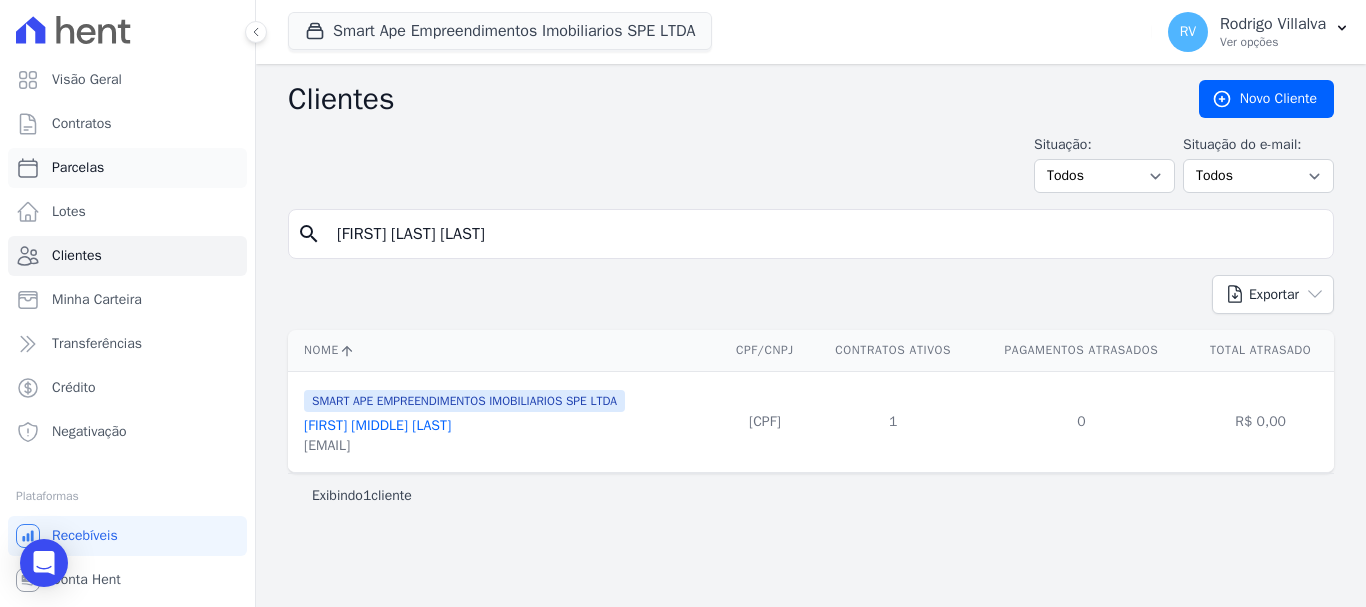 click on "Parcelas" at bounding box center [127, 168] 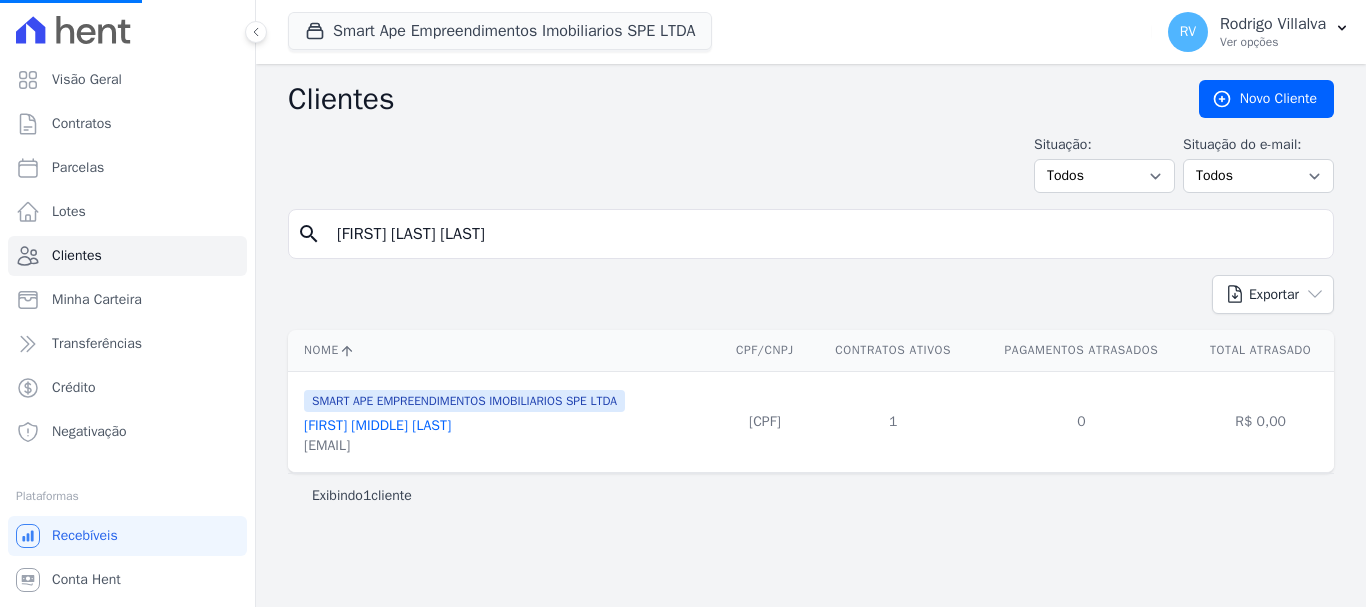select 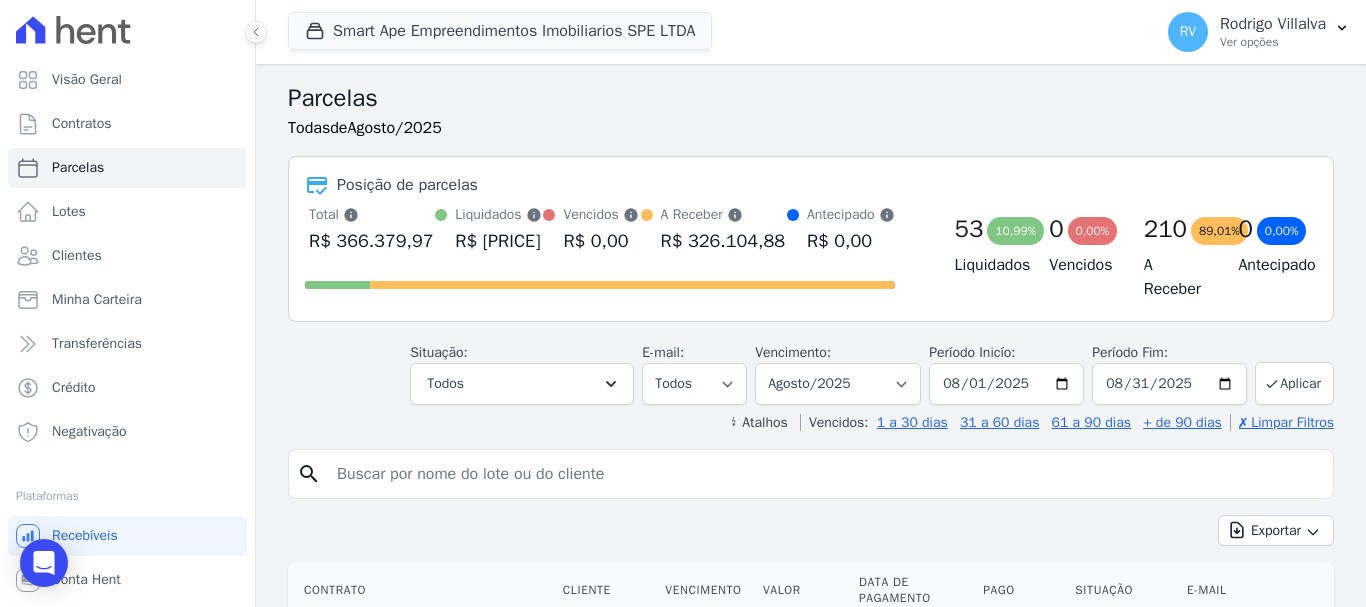click at bounding box center [825, 474] 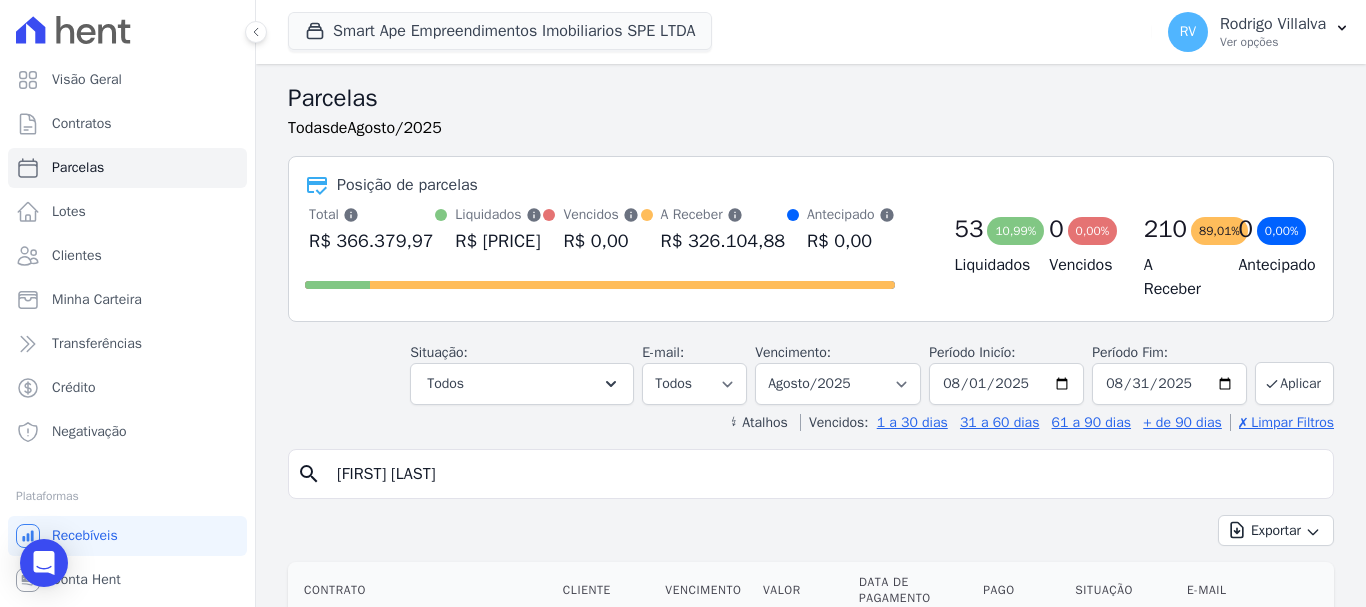 type on "[FIRST] [LAST]" 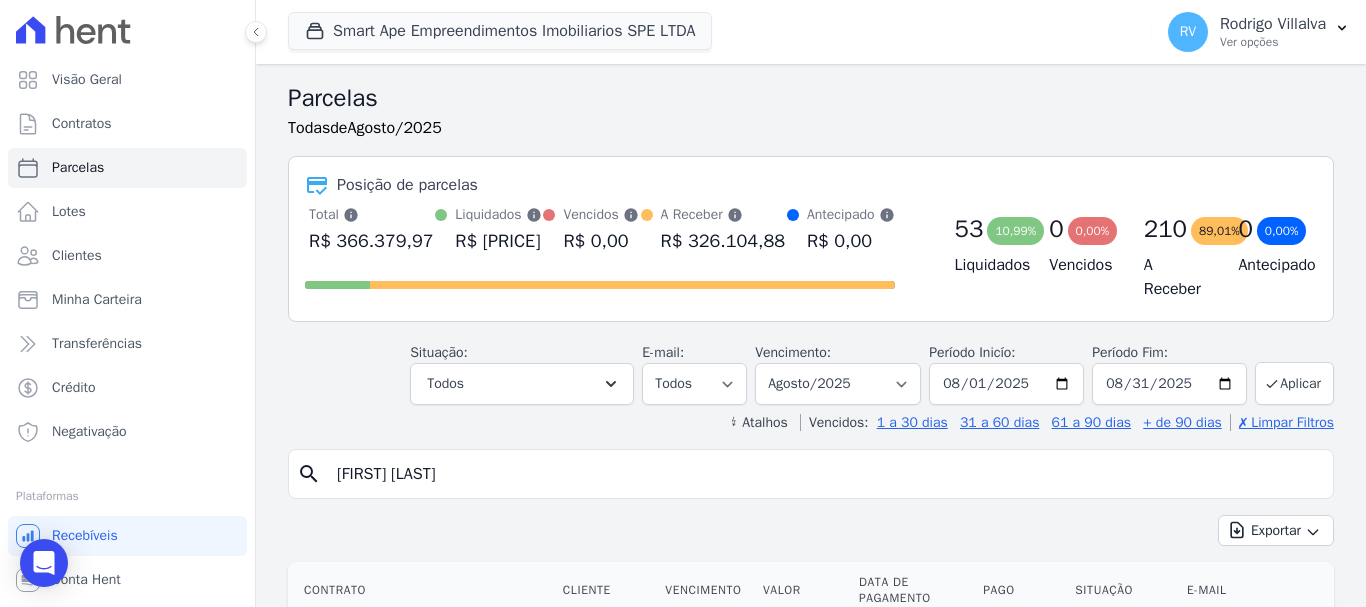 select 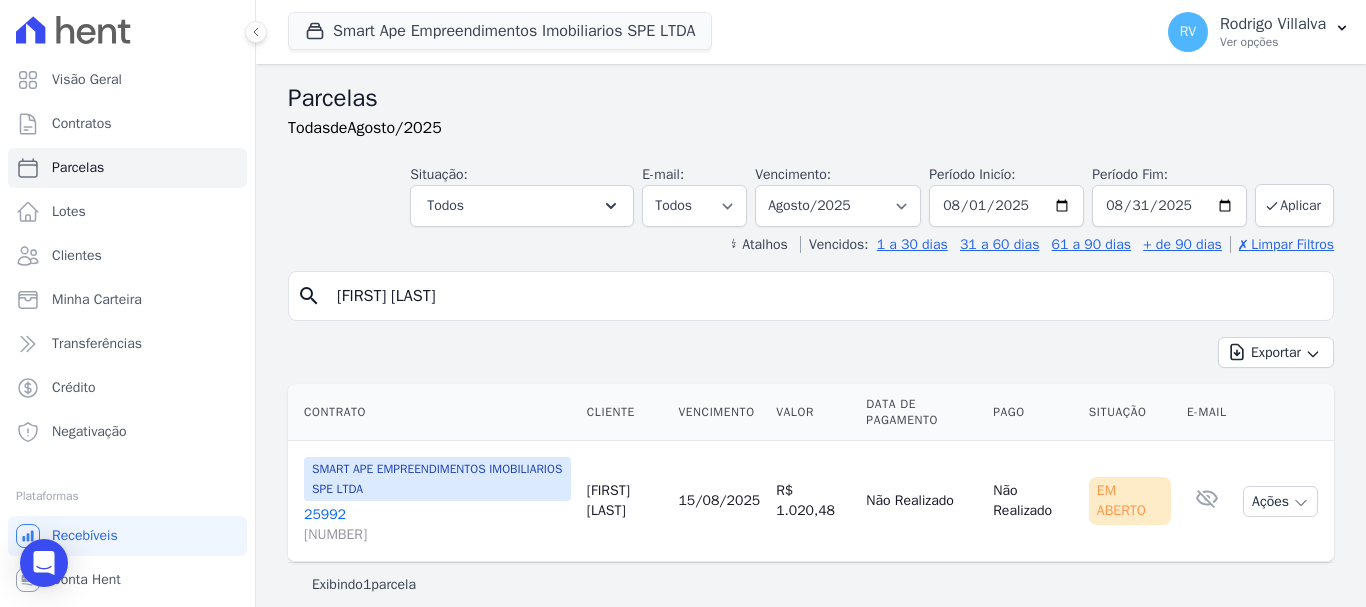 scroll, scrollTop: 16, scrollLeft: 0, axis: vertical 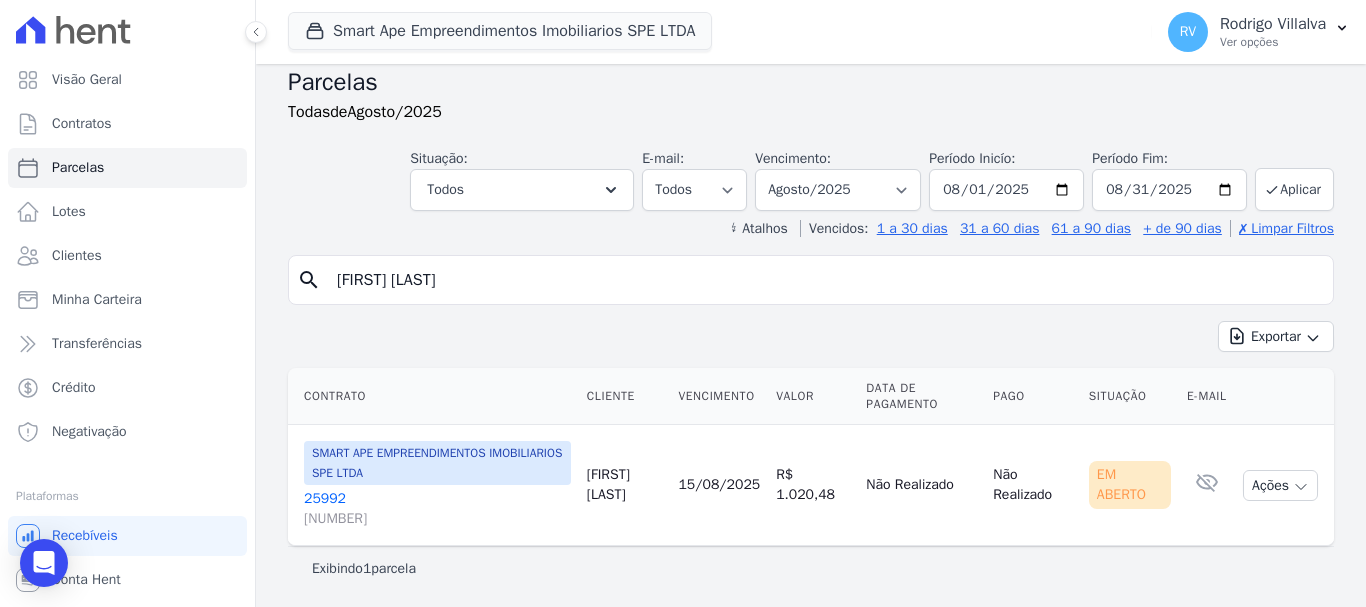 click on "25992
6-52" at bounding box center [437, 509] 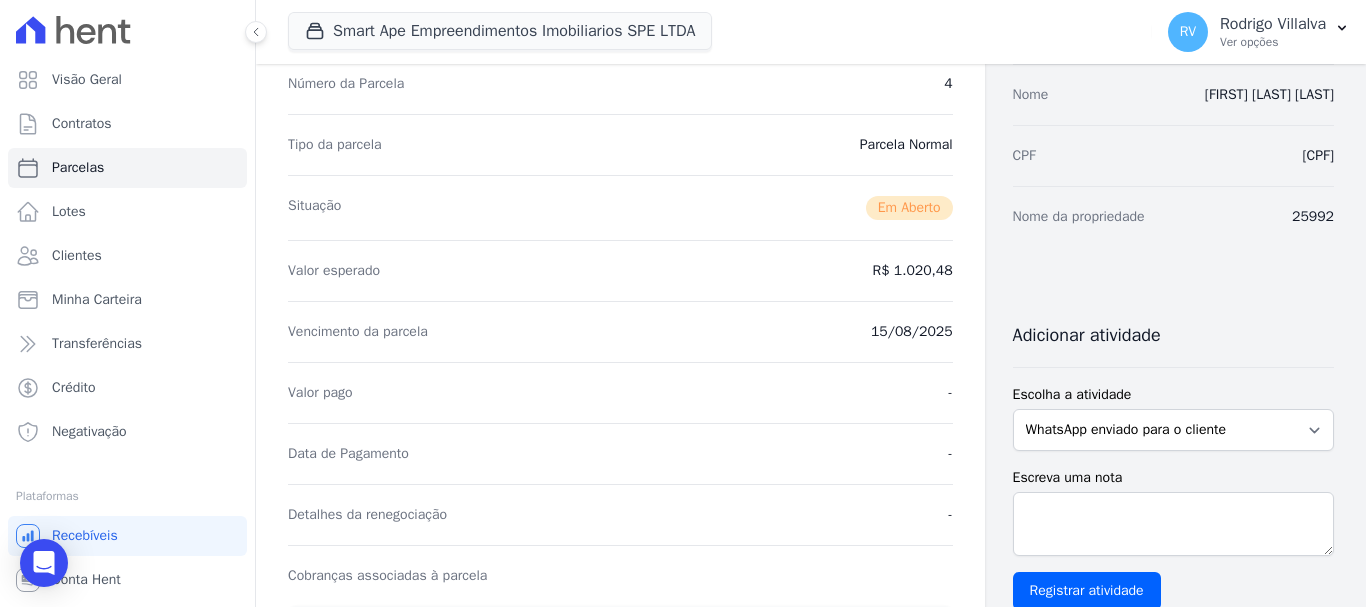 scroll, scrollTop: 500, scrollLeft: 0, axis: vertical 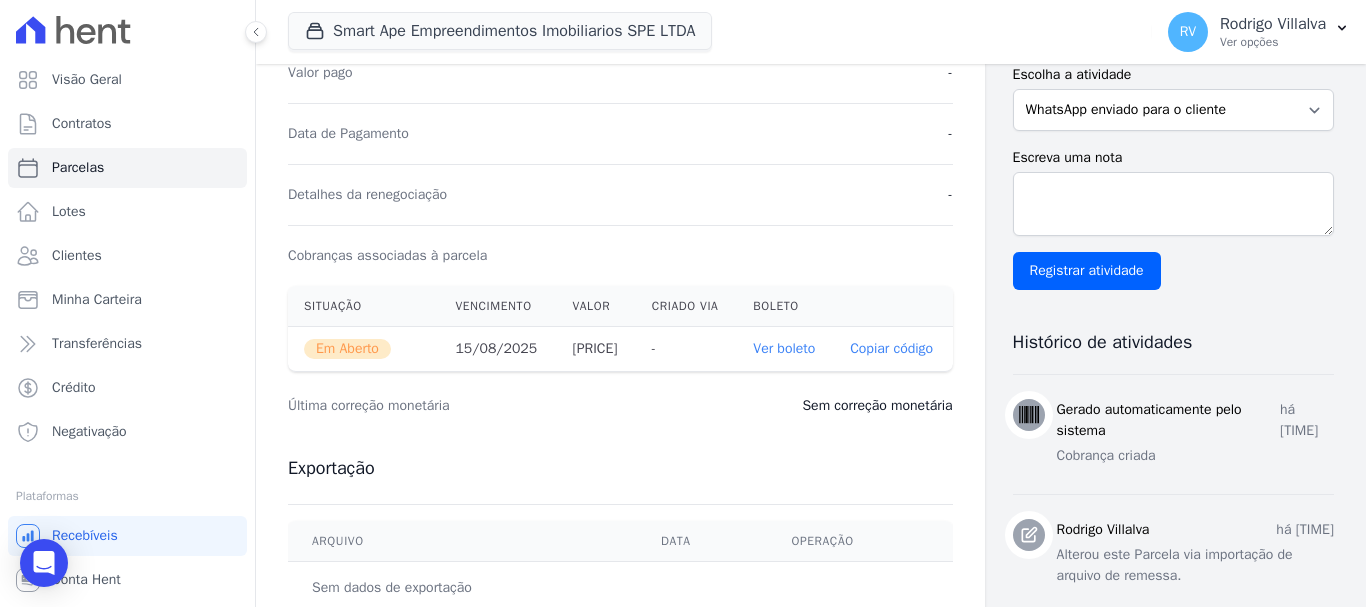 click on "Ver boleto" at bounding box center (785, 349) 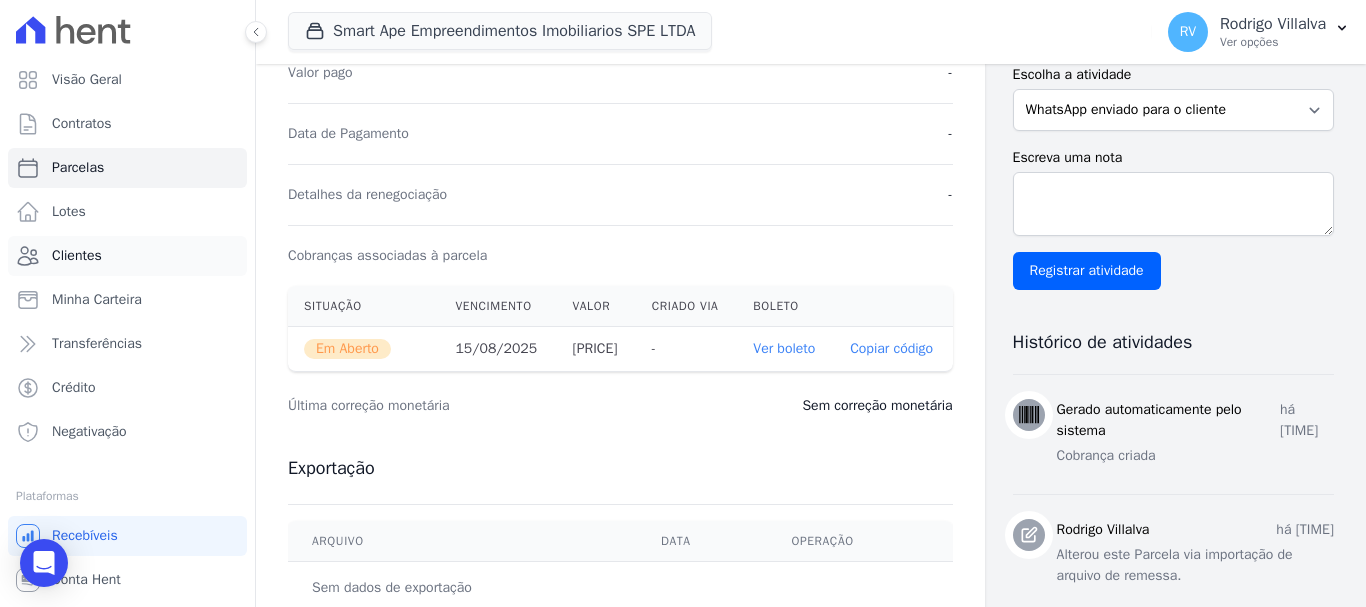 click on "Clientes" at bounding box center (127, 256) 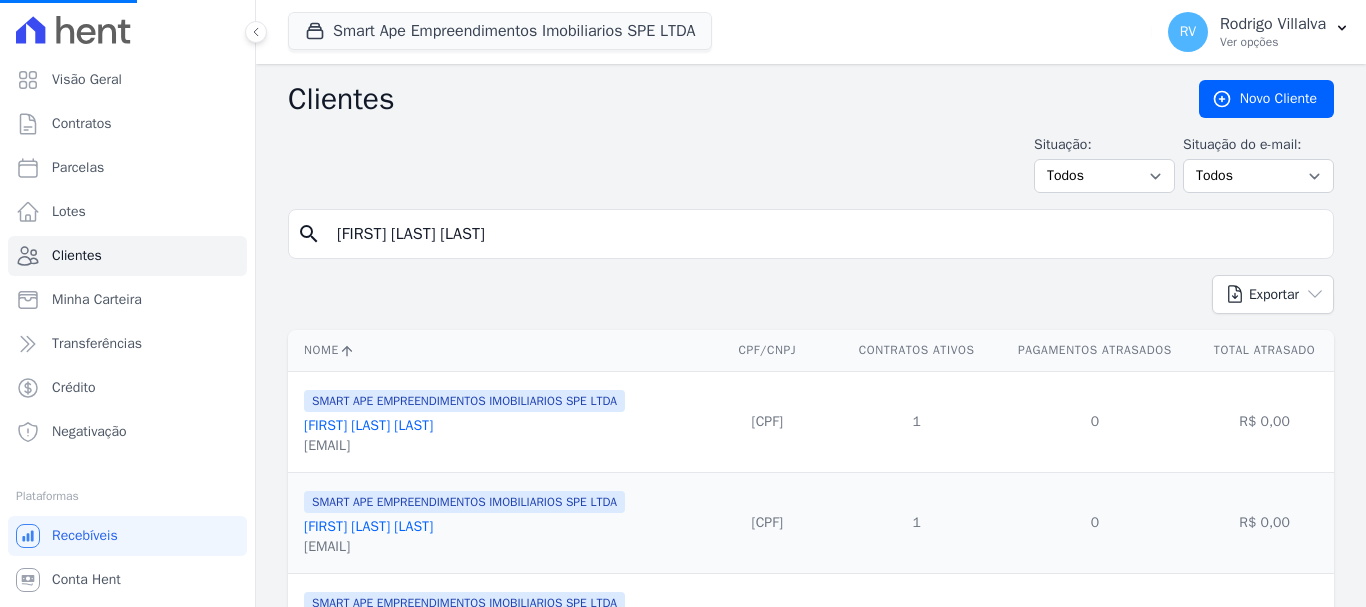 click on "[FIRST] [LAST] [LAST]" at bounding box center [825, 234] 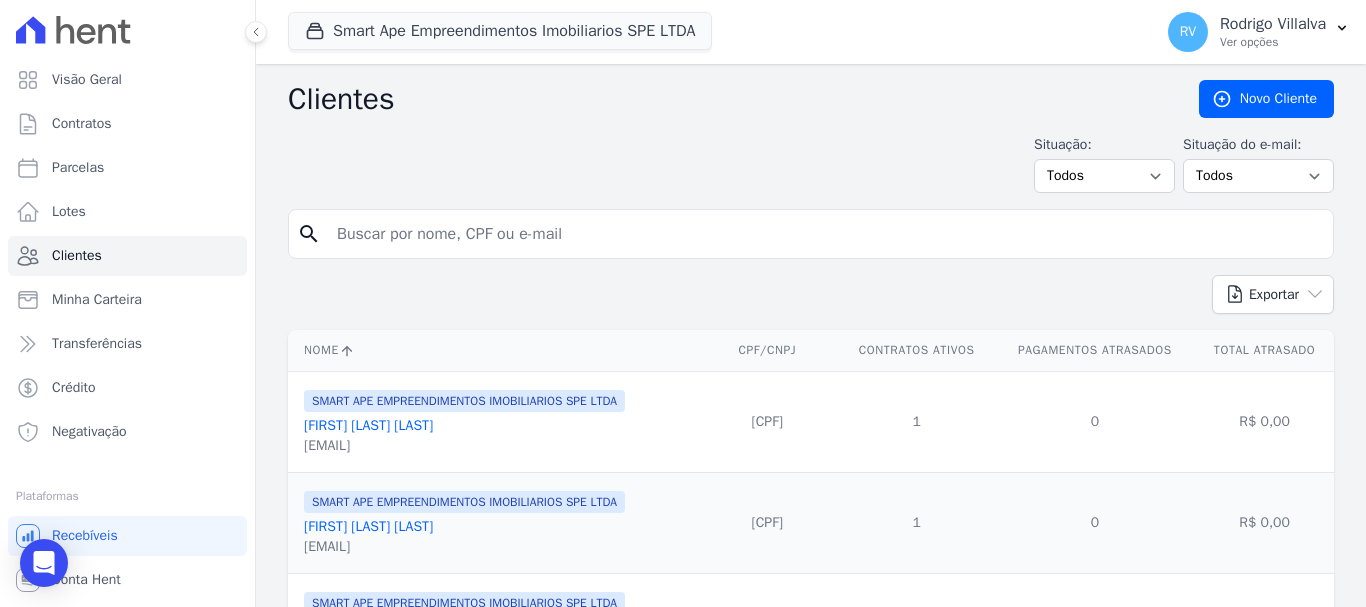 click at bounding box center [825, 234] 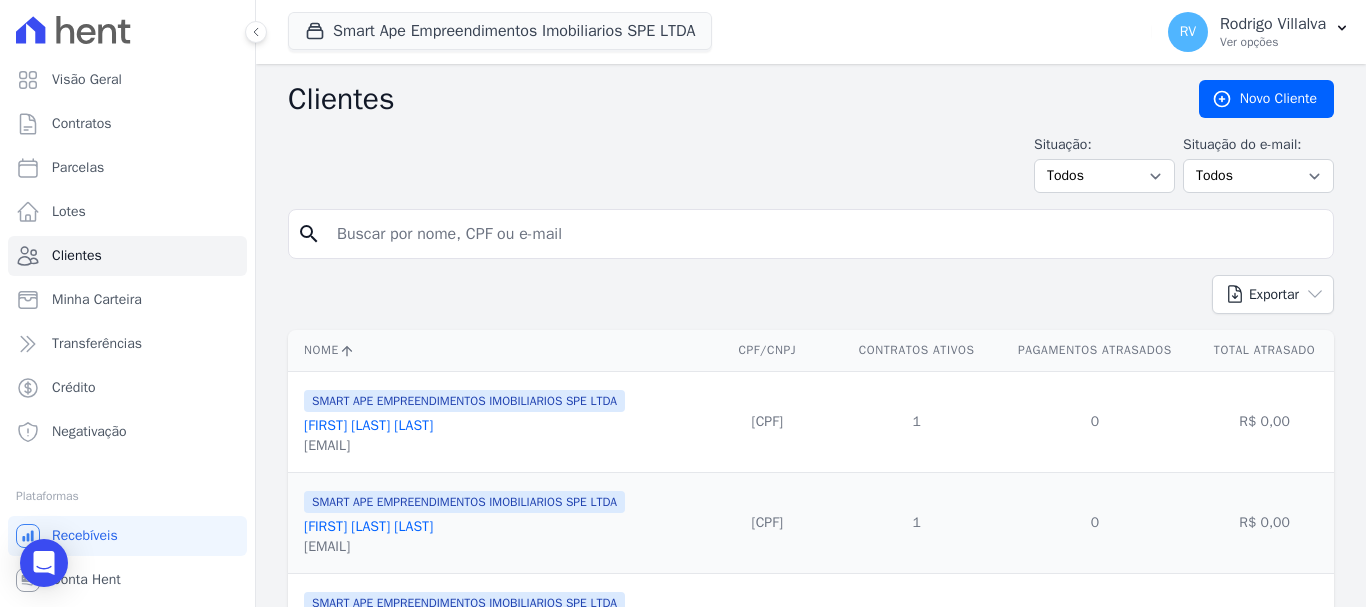 type on "[FIRST] [LAST] [LAST]" 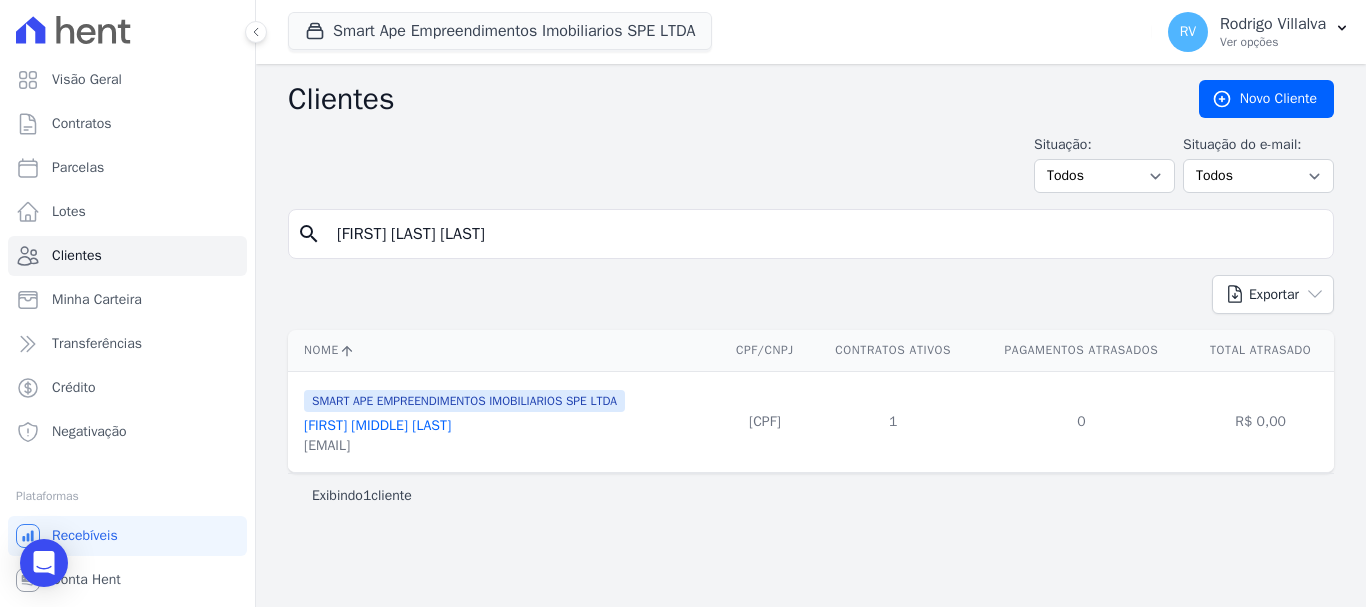 click on "[FIRST] [MIDDLE] [LAST]" at bounding box center (377, 425) 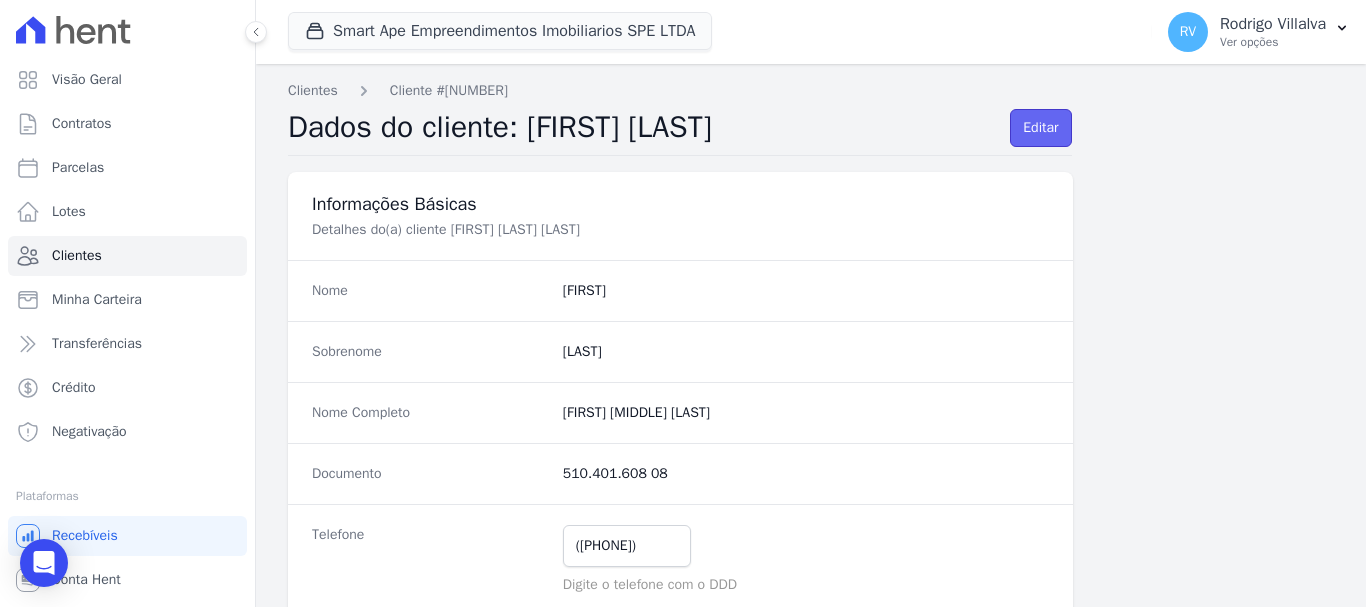 click on "Editar" at bounding box center (1040, 128) 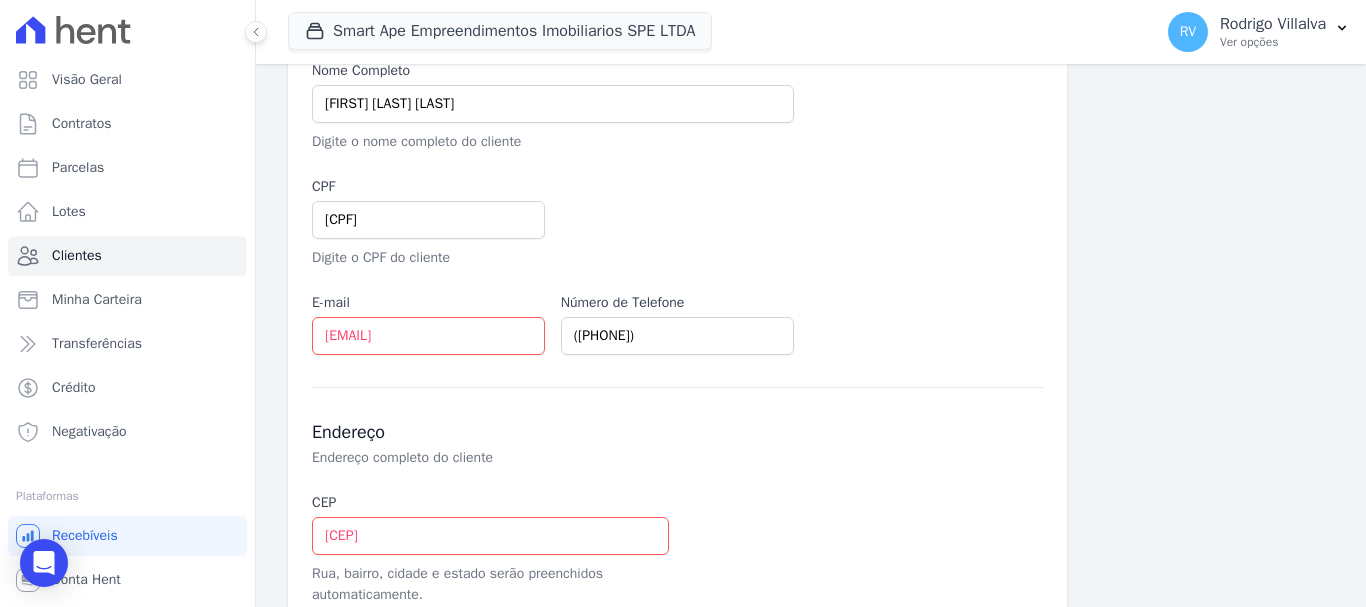 scroll, scrollTop: 400, scrollLeft: 0, axis: vertical 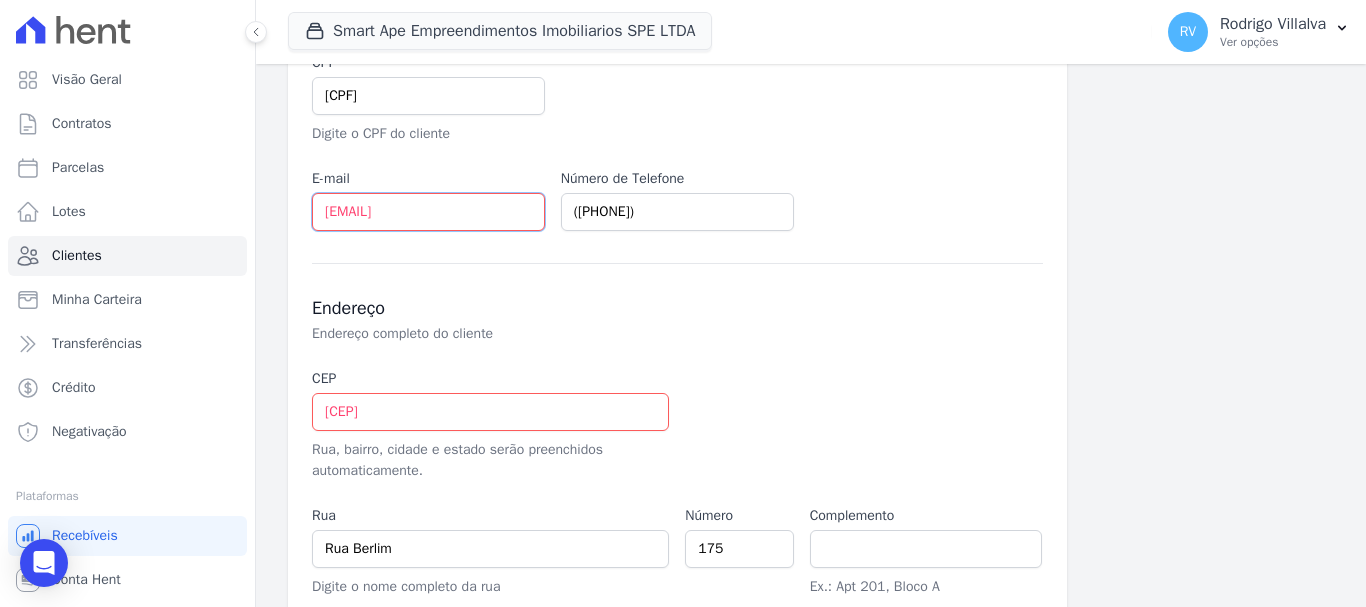 drag, startPoint x: 322, startPoint y: 213, endPoint x: 605, endPoint y: 193, distance: 283.70584 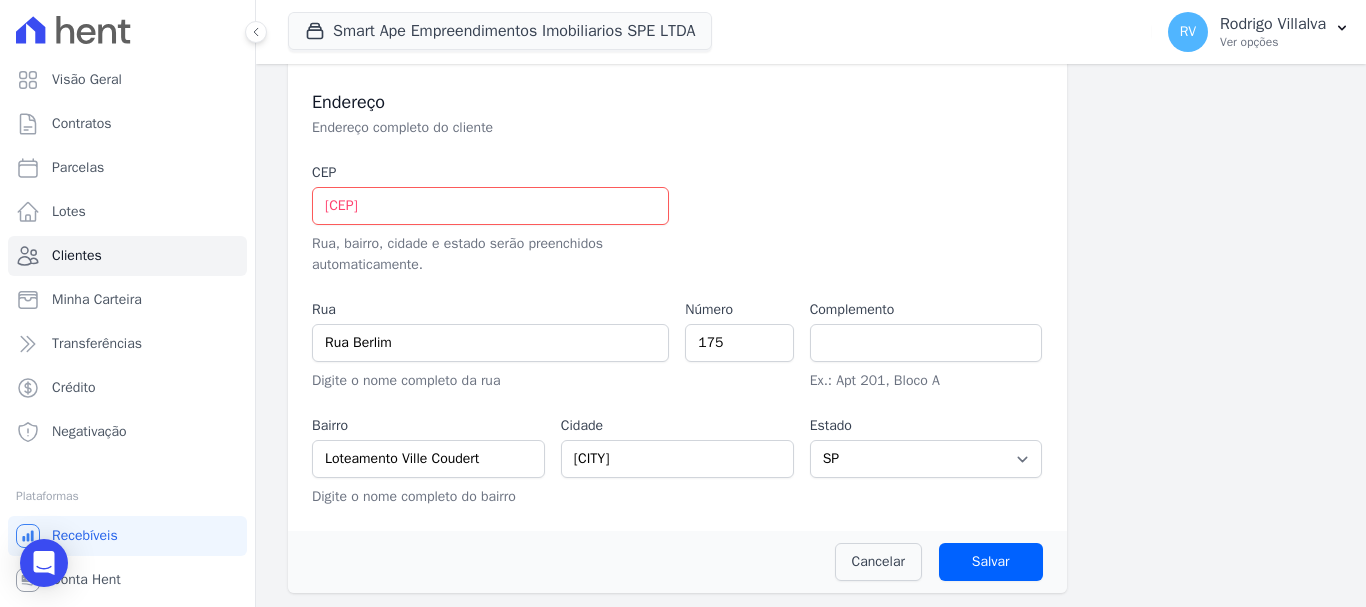 scroll, scrollTop: 608, scrollLeft: 0, axis: vertical 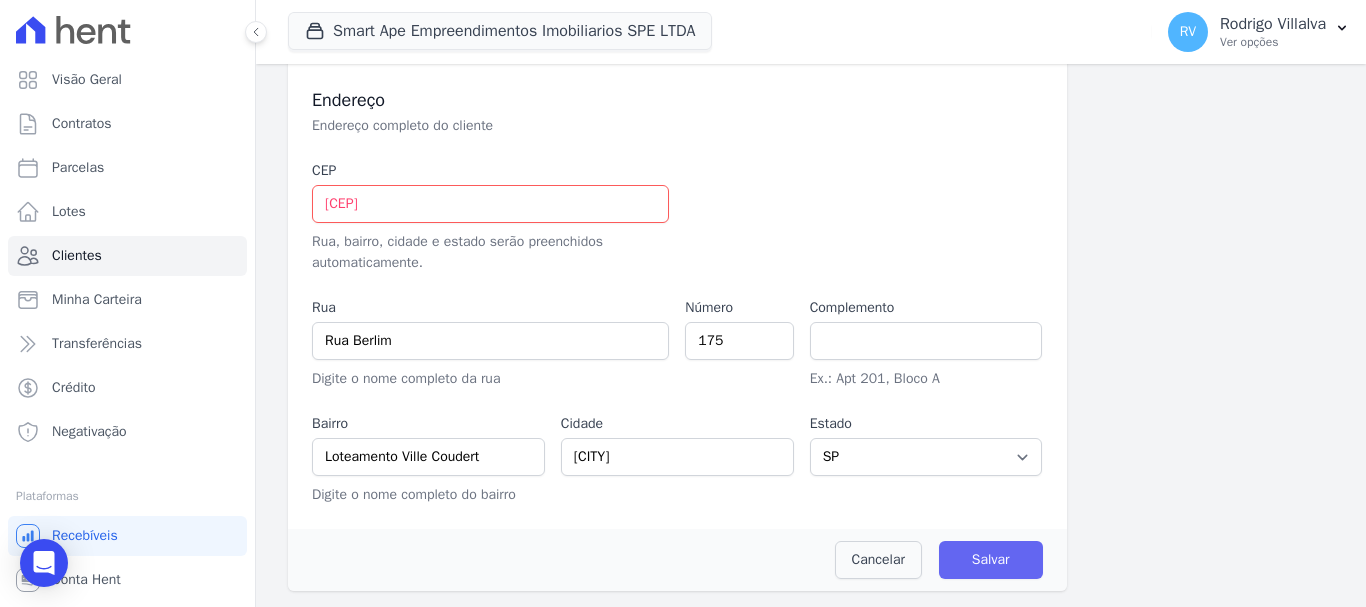 type on "[EMAIL]" 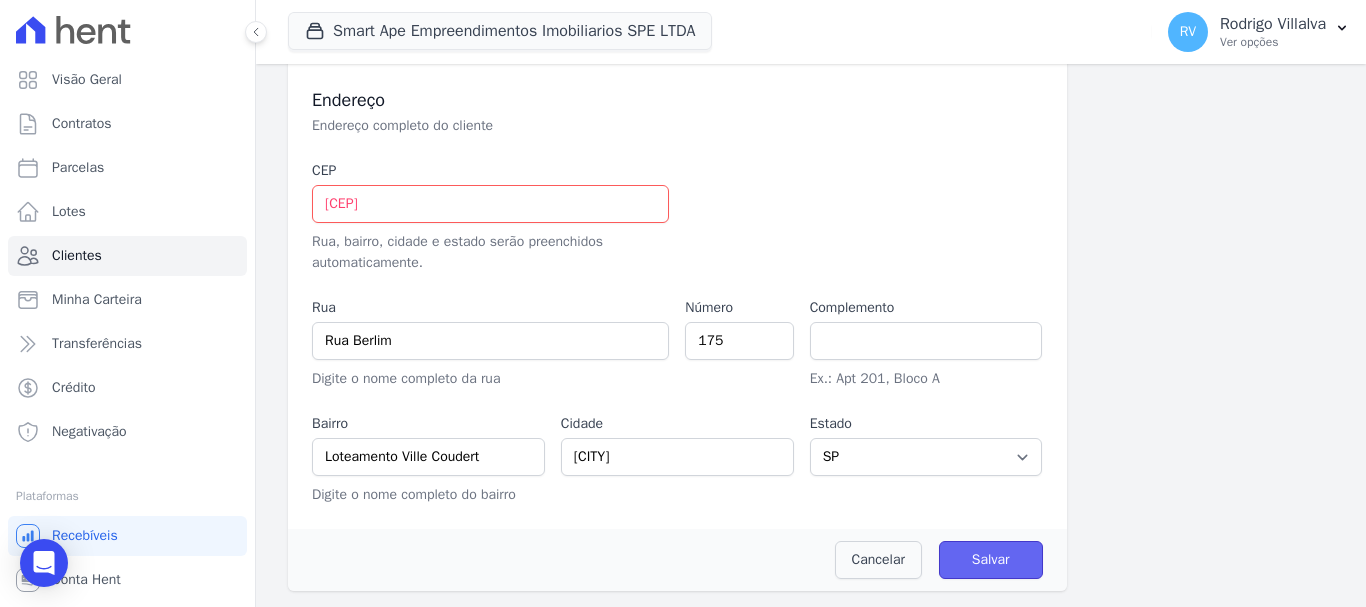 click on "Salvar" at bounding box center [991, 560] 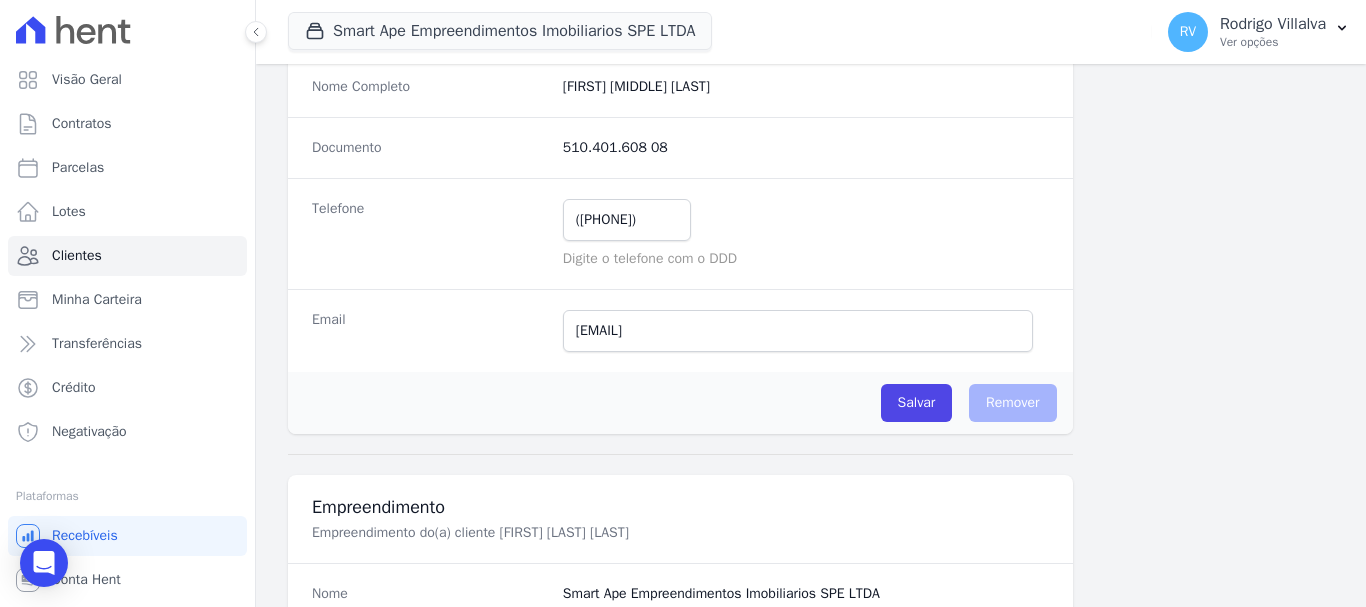 scroll, scrollTop: 400, scrollLeft: 0, axis: vertical 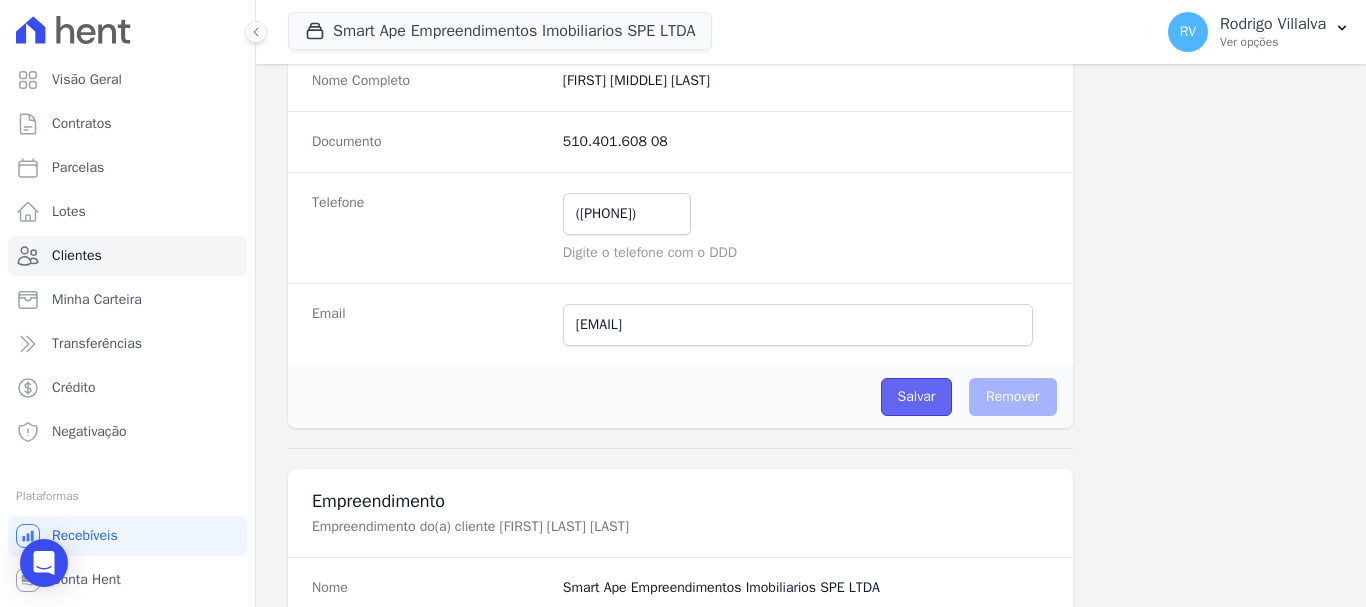 click on "Salvar" at bounding box center (917, 397) 